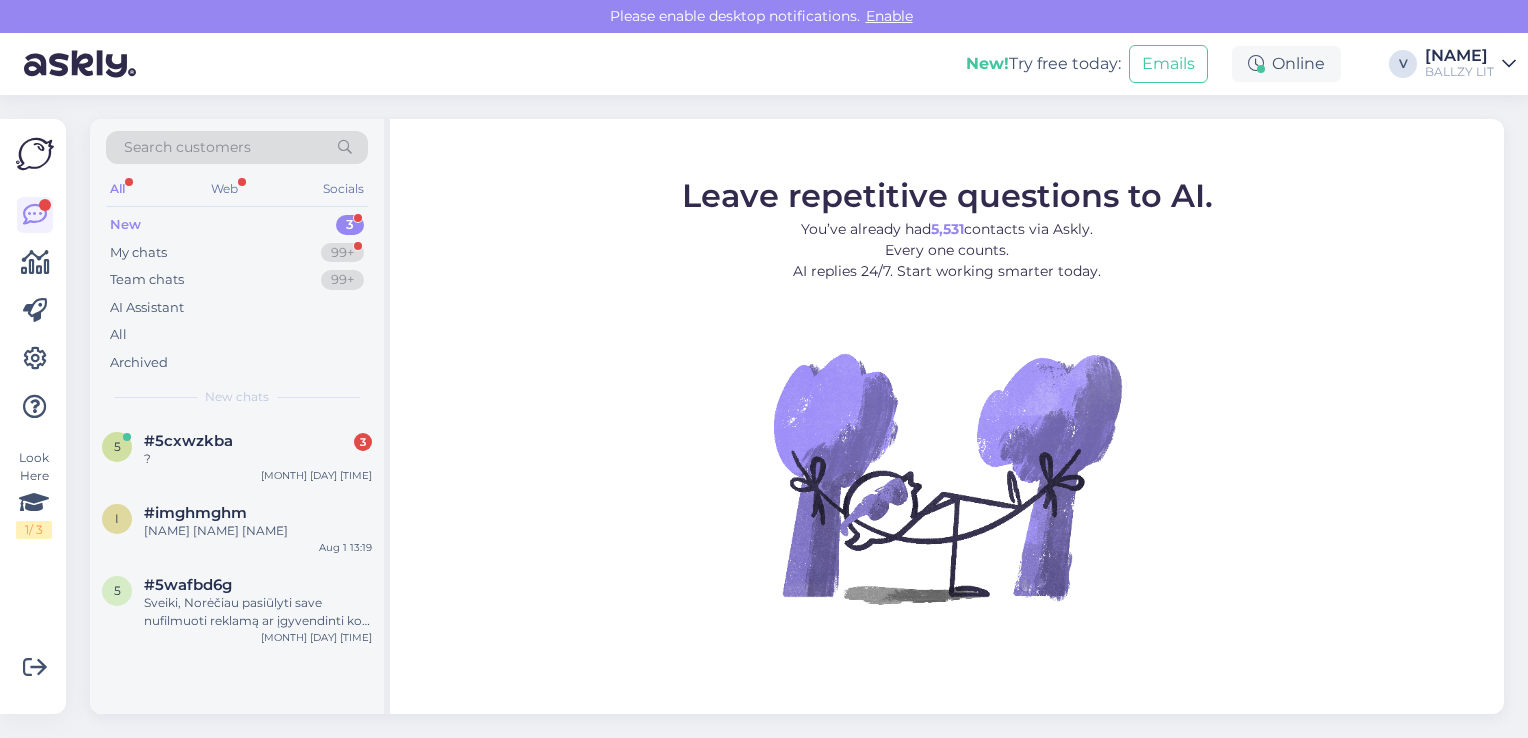 scroll, scrollTop: 0, scrollLeft: 0, axis: both 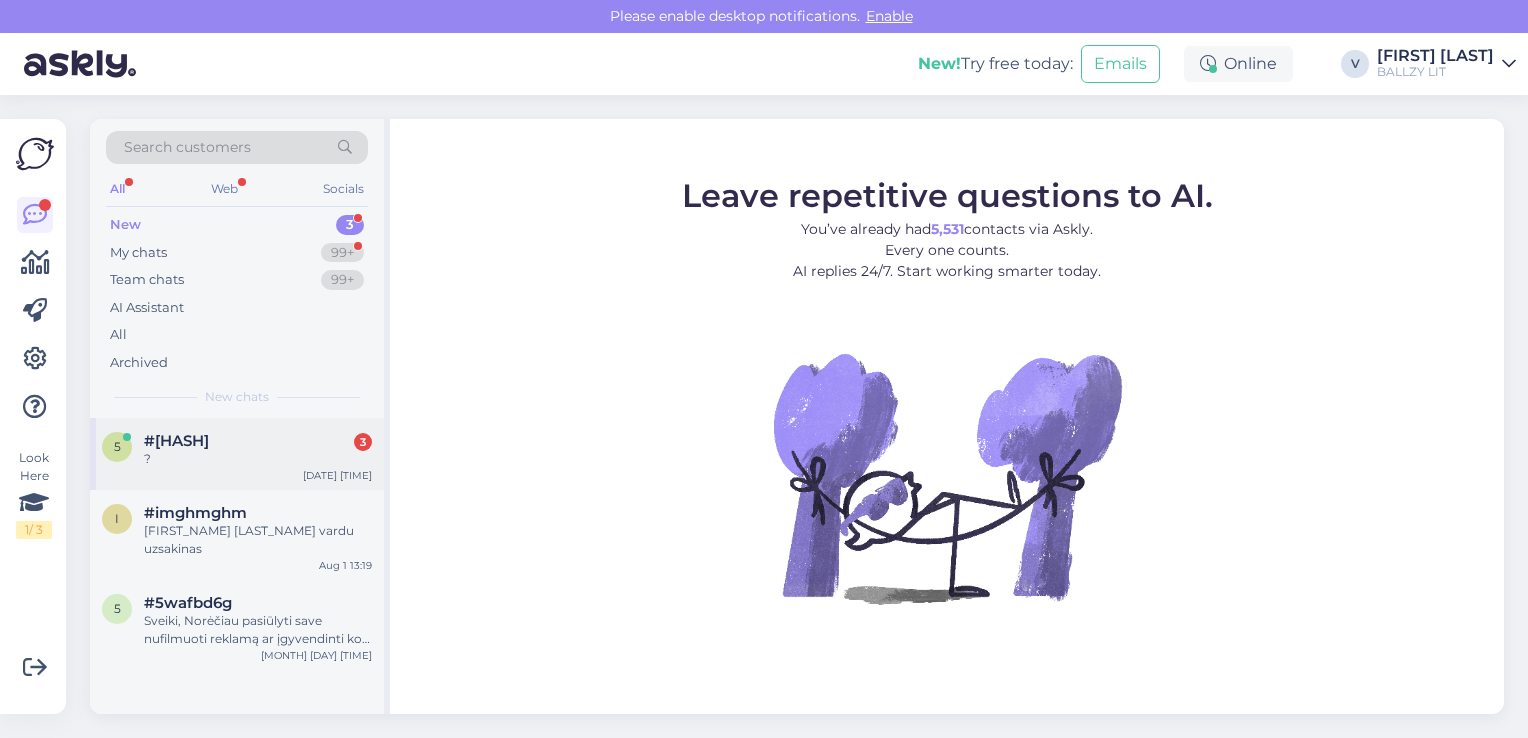click on "?" at bounding box center [258, 459] 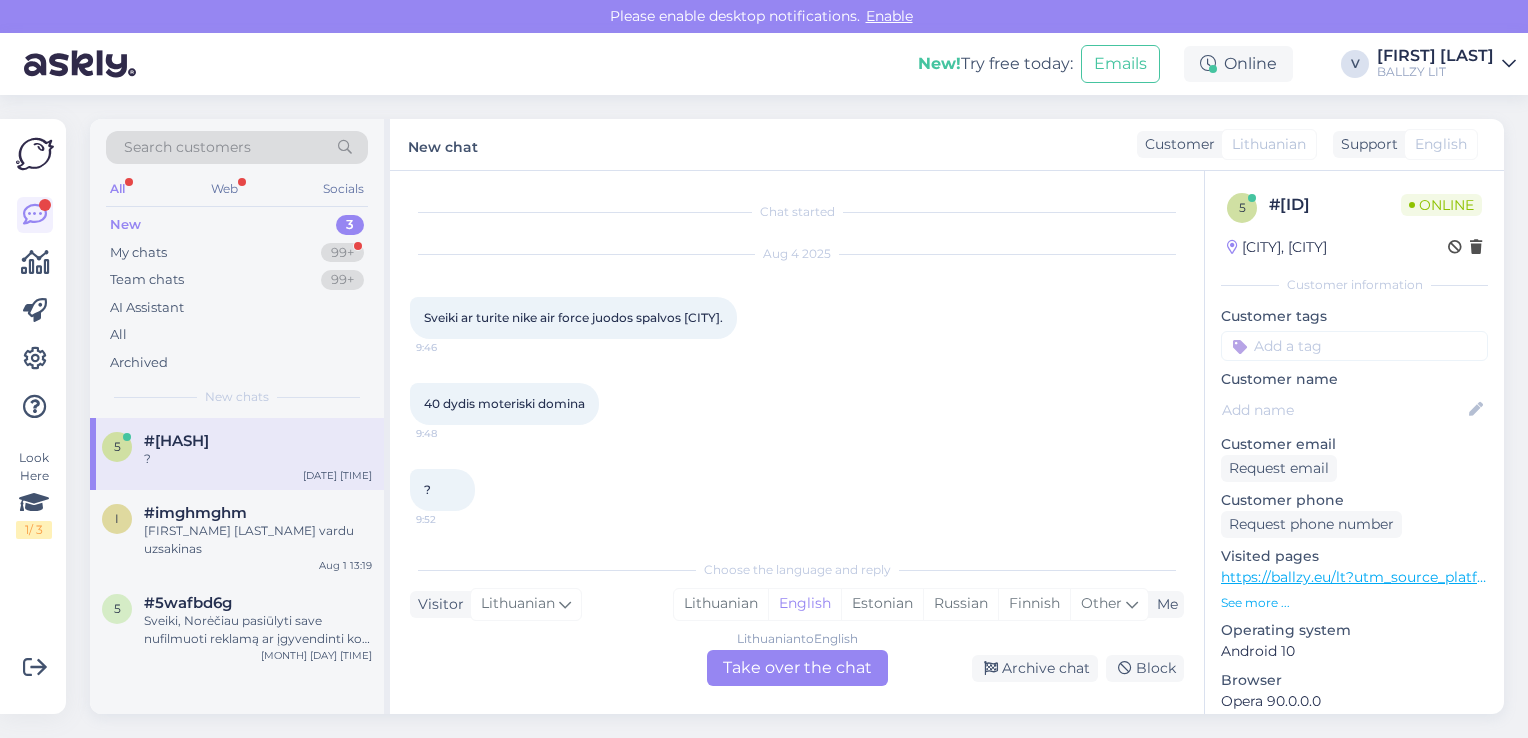 scroll, scrollTop: 1, scrollLeft: 0, axis: vertical 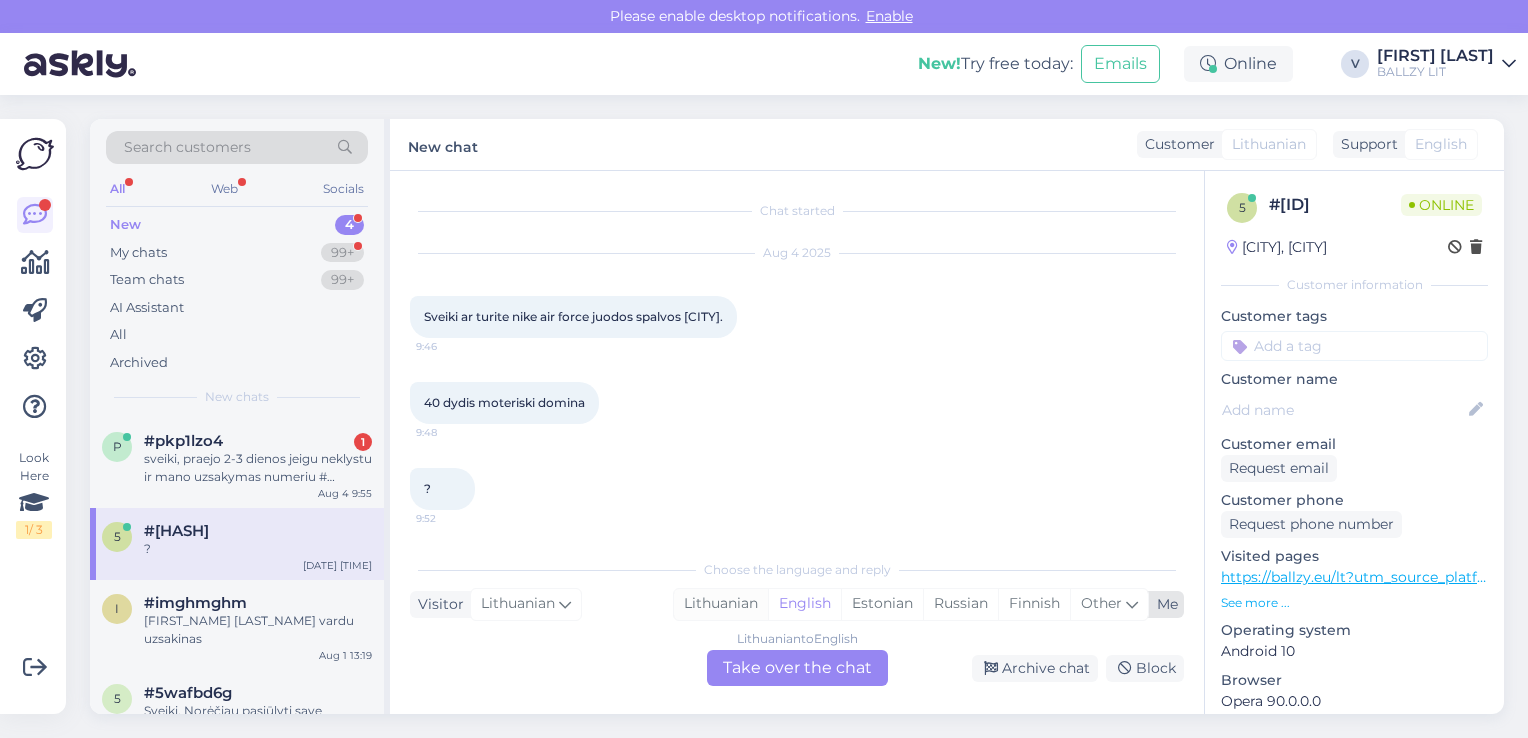 click on "Lithuanian" at bounding box center (721, 604) 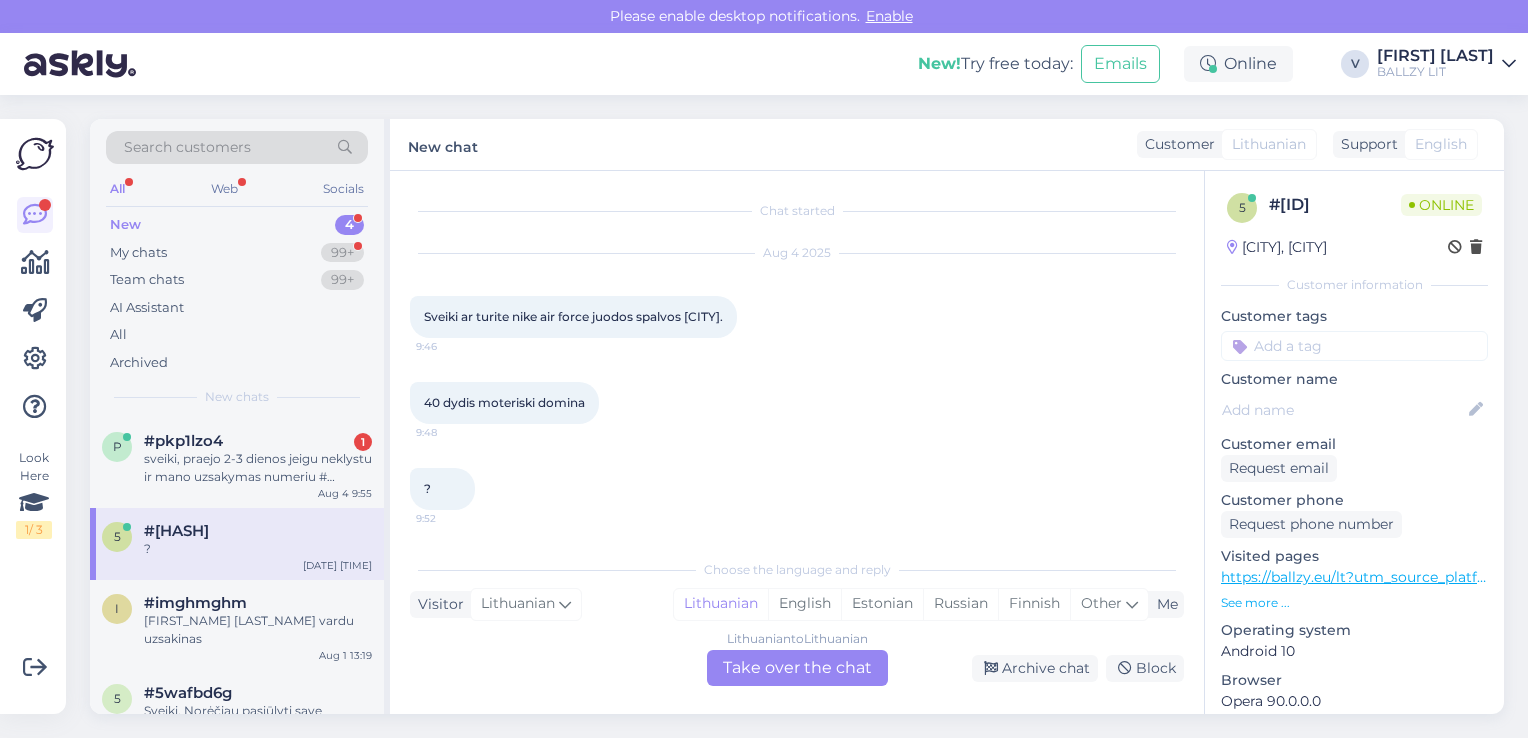 click on "Lithuanian  to  Lithuanian Take over the chat" at bounding box center [797, 668] 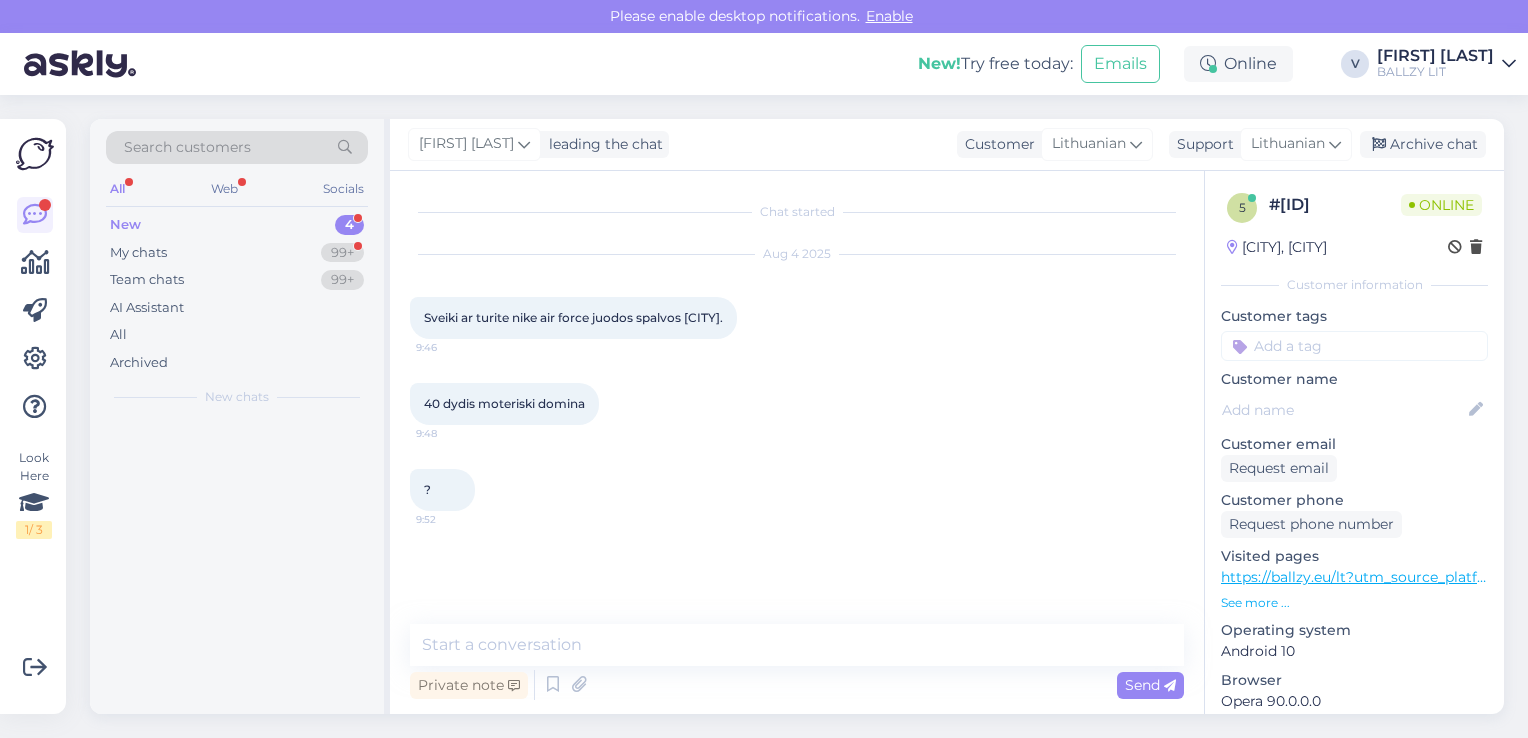 scroll, scrollTop: 0, scrollLeft: 0, axis: both 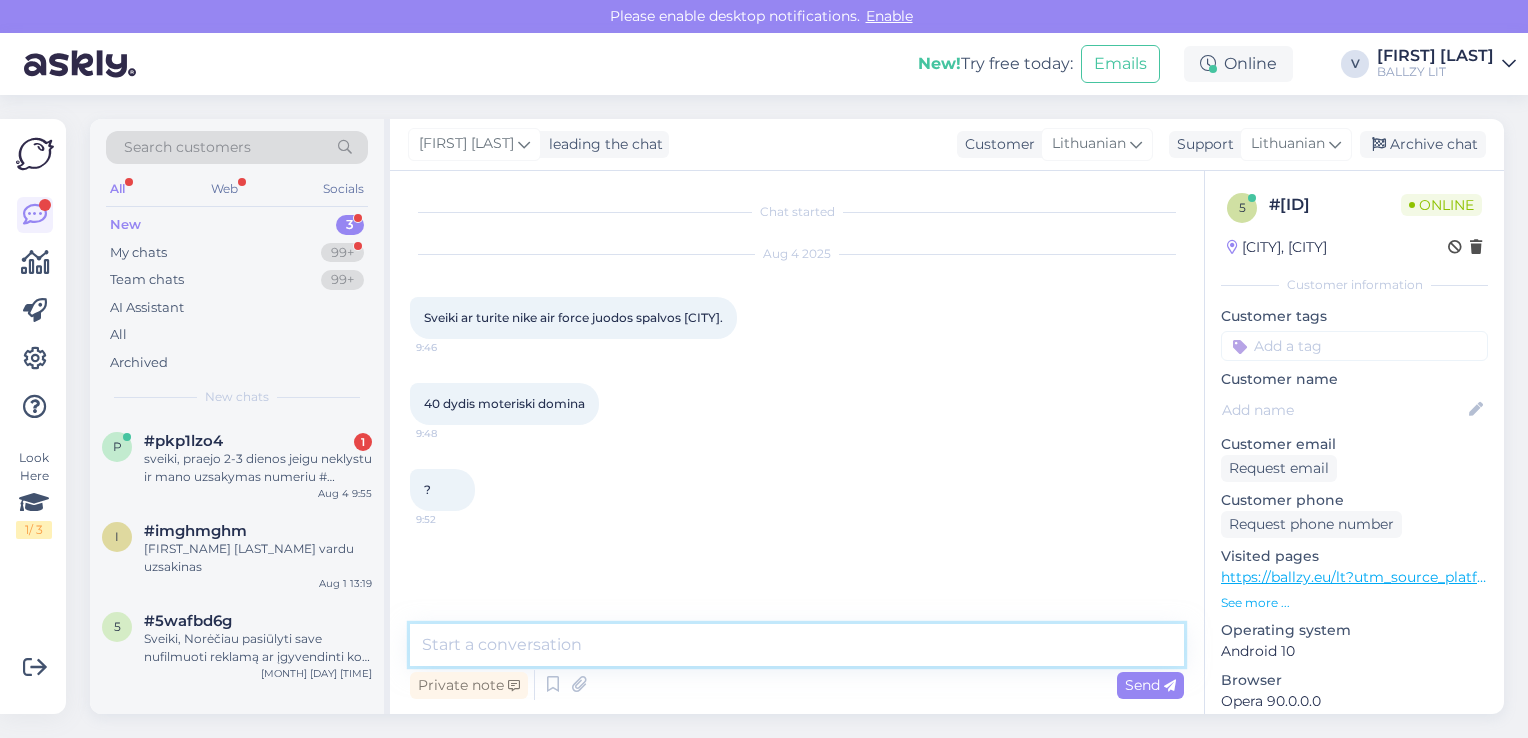 click at bounding box center (797, 645) 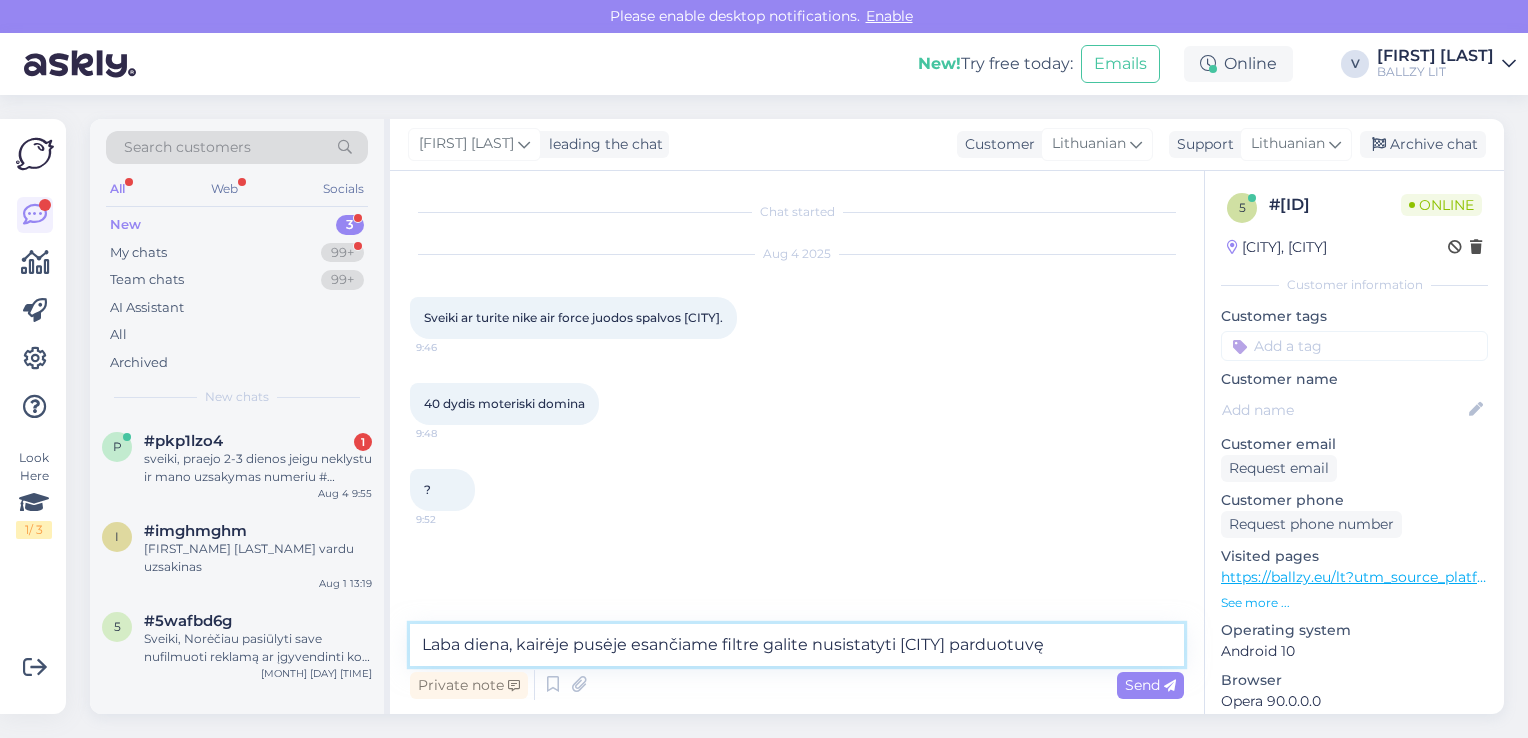 type on "Laba diena, kairėje pusėje esančiame filtre galite nusistatyti [CITY] parduotuvę:" 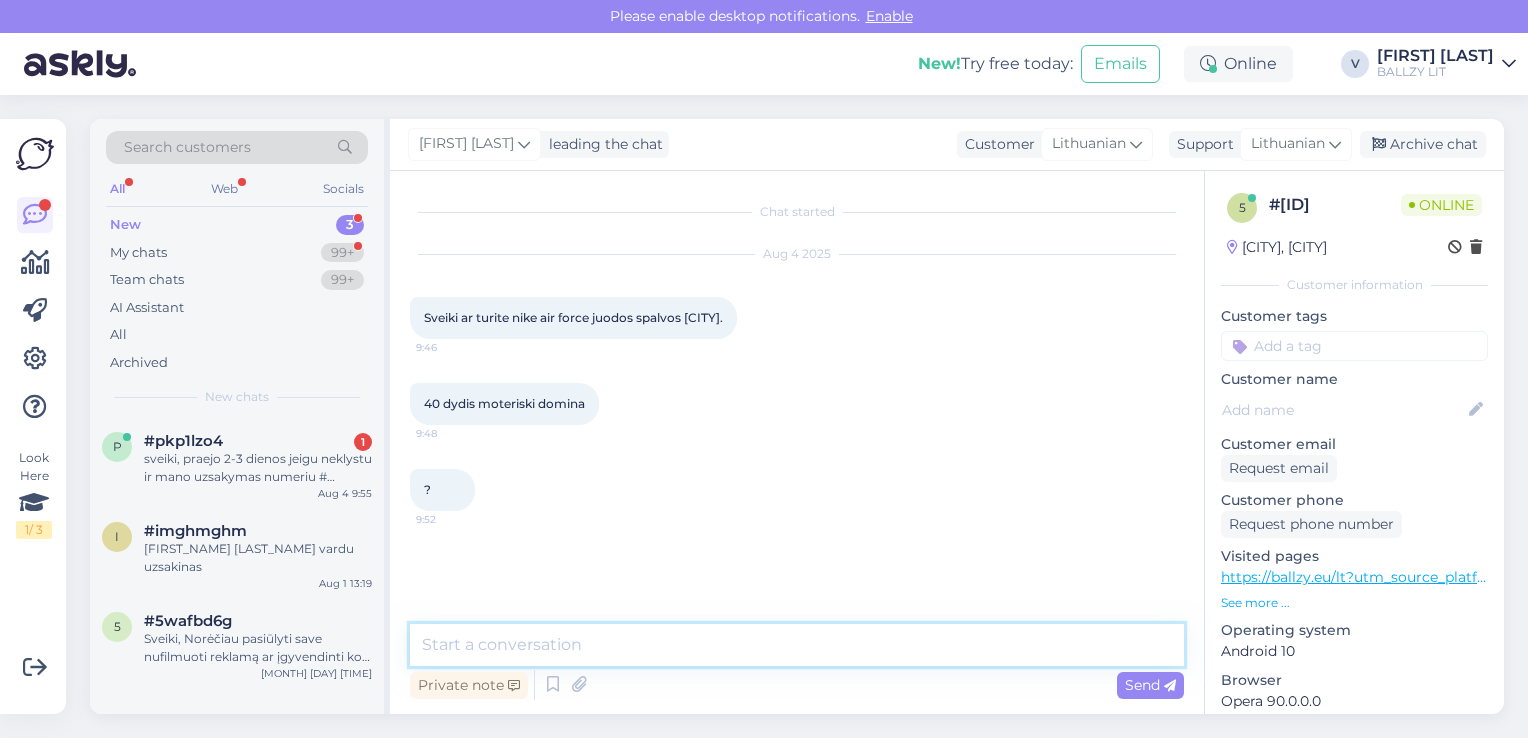 scroll, scrollTop: 31, scrollLeft: 0, axis: vertical 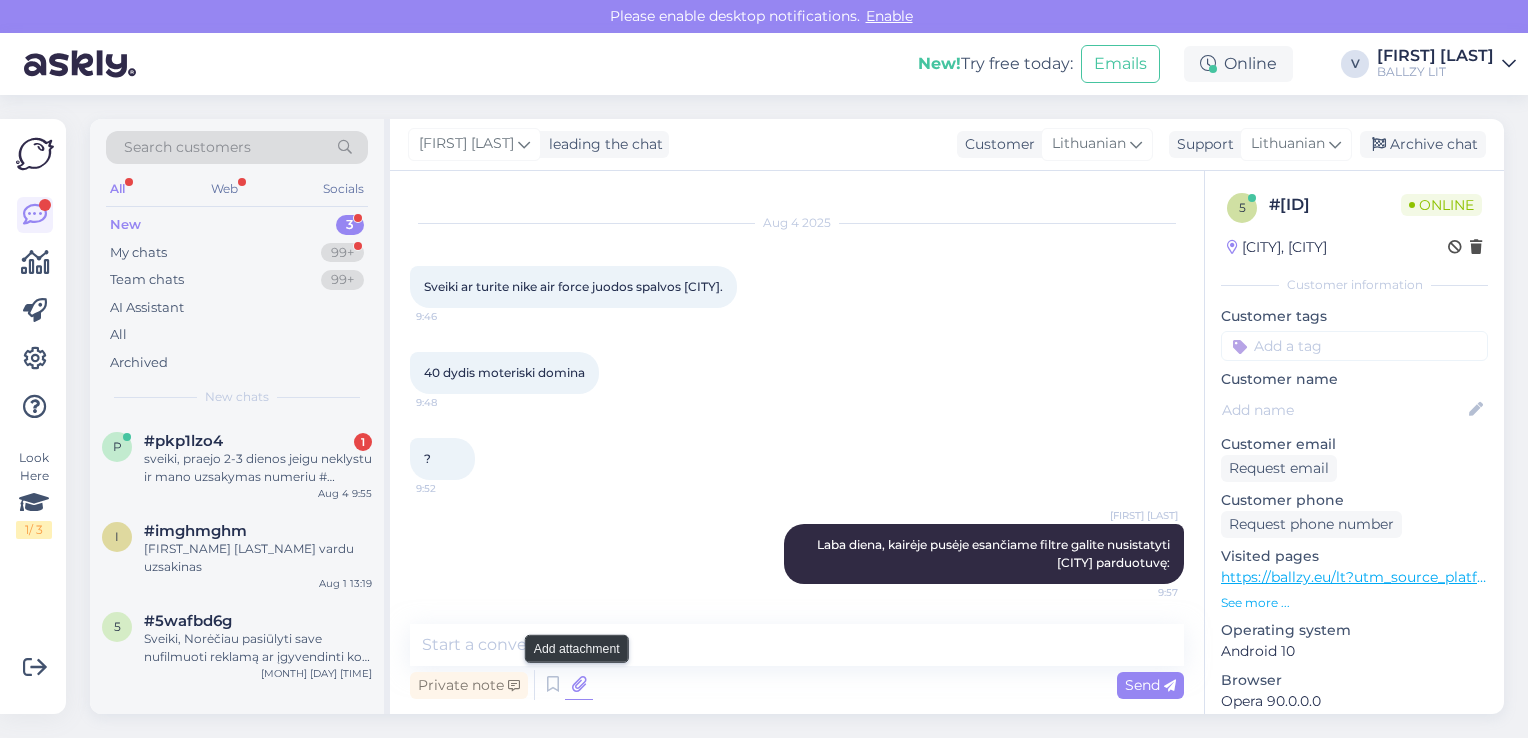 click at bounding box center (579, 685) 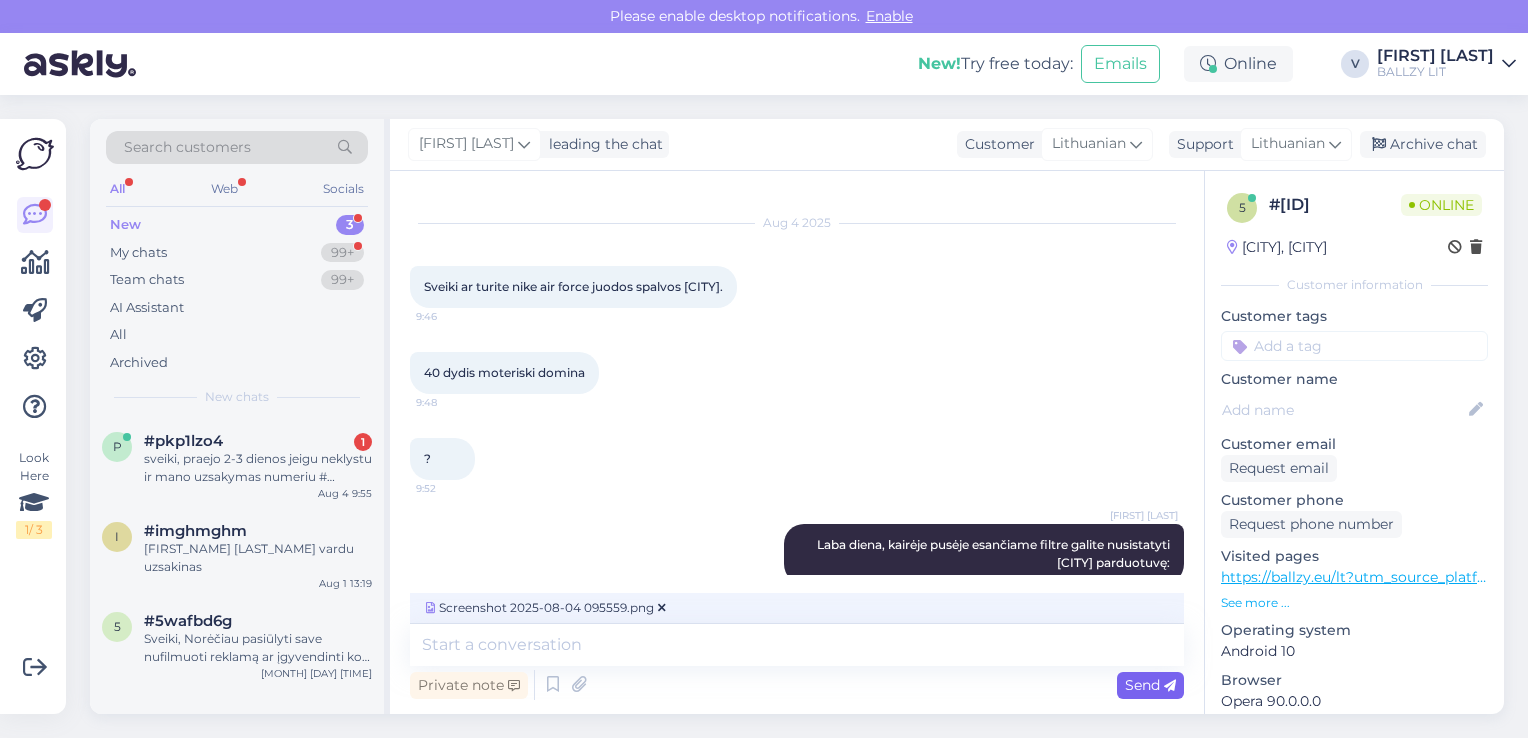 click on "Send" at bounding box center (1150, 685) 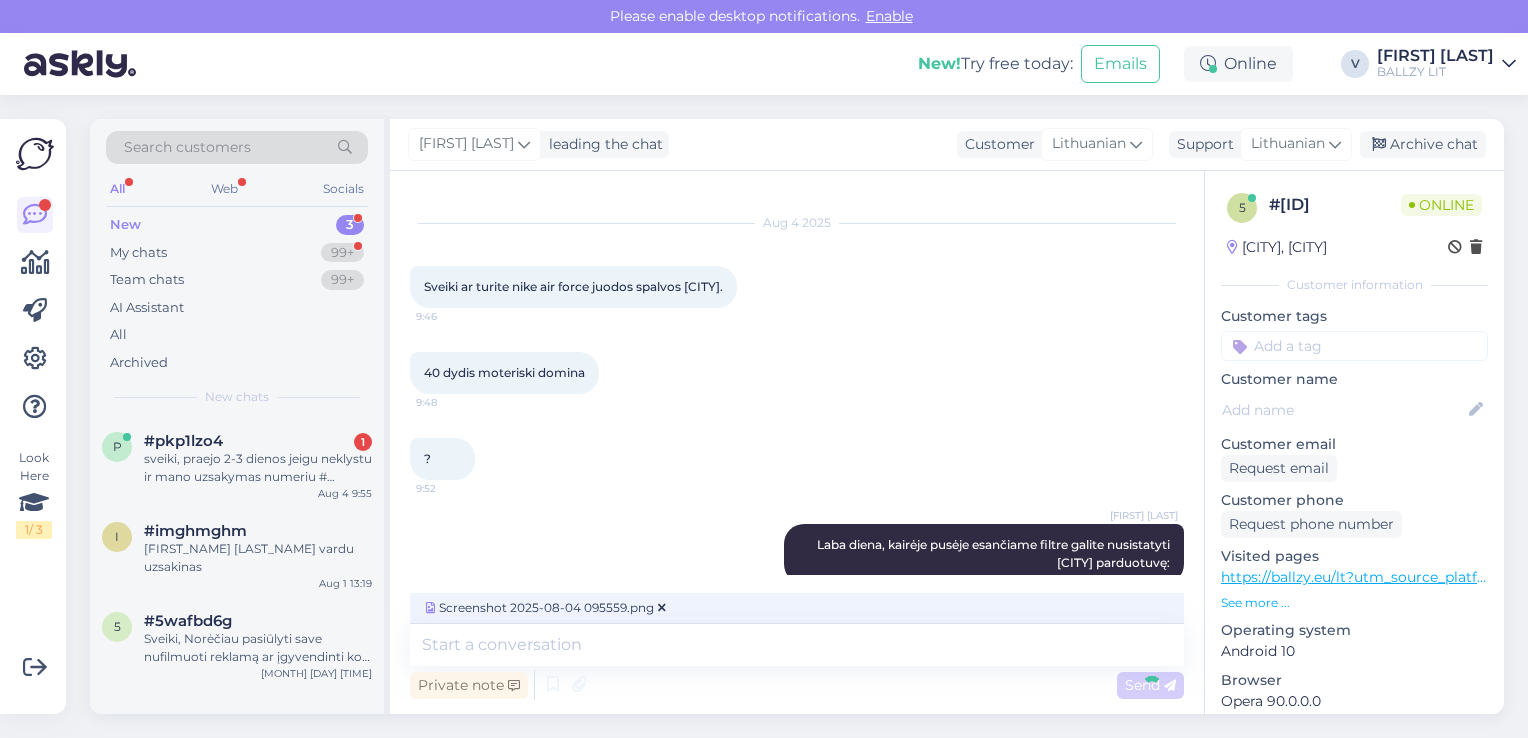 scroll, scrollTop: 156, scrollLeft: 0, axis: vertical 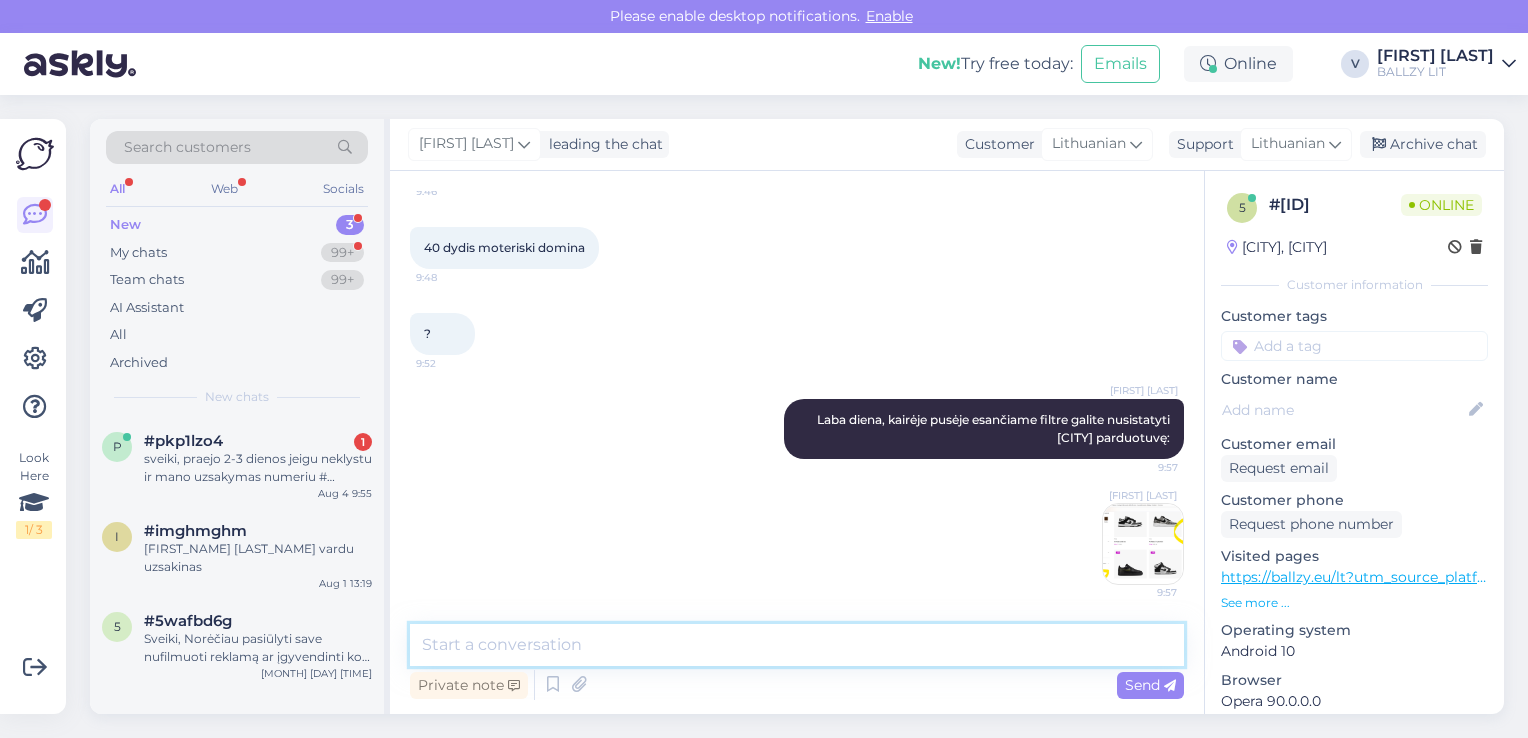 click at bounding box center [797, 645] 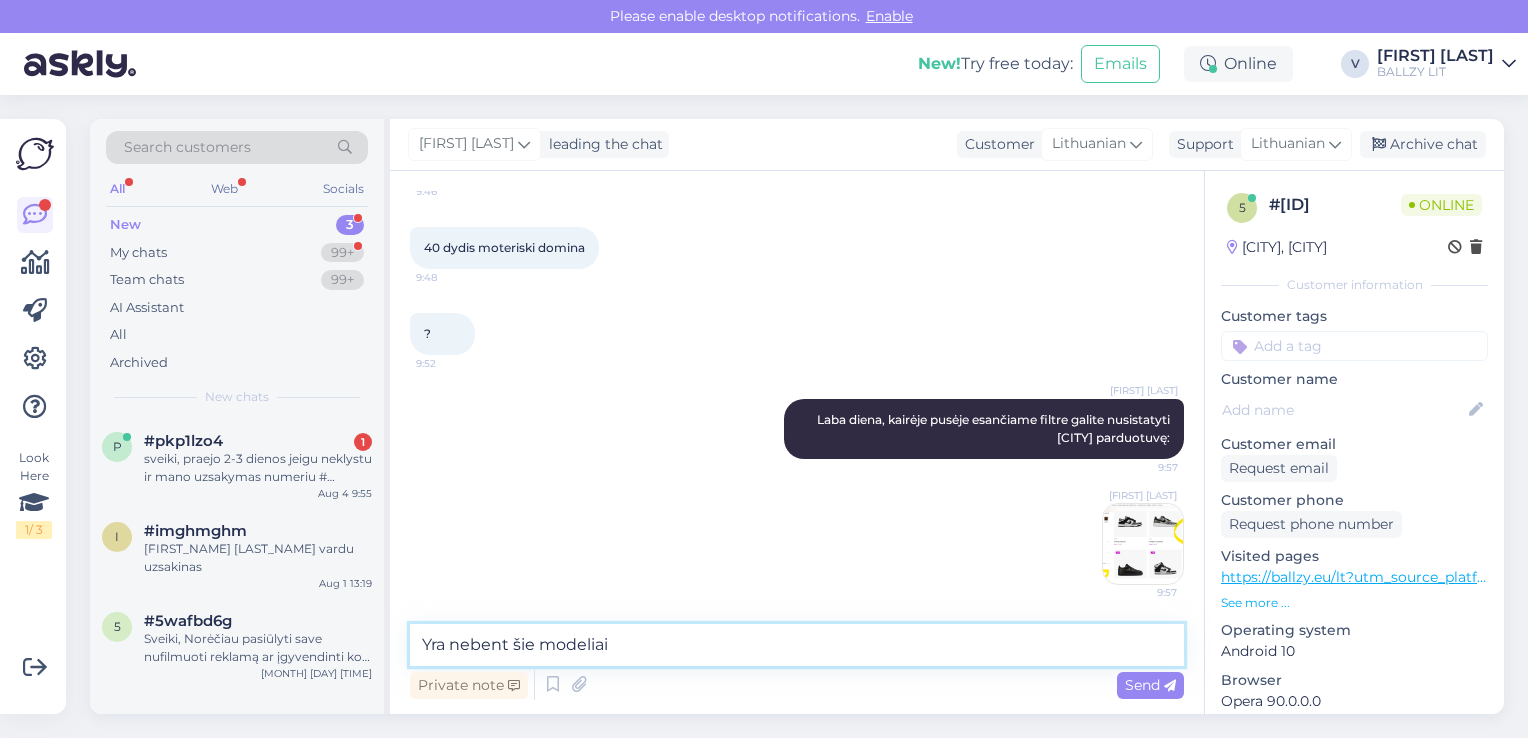 type on "Yra nebent šie modeliai:" 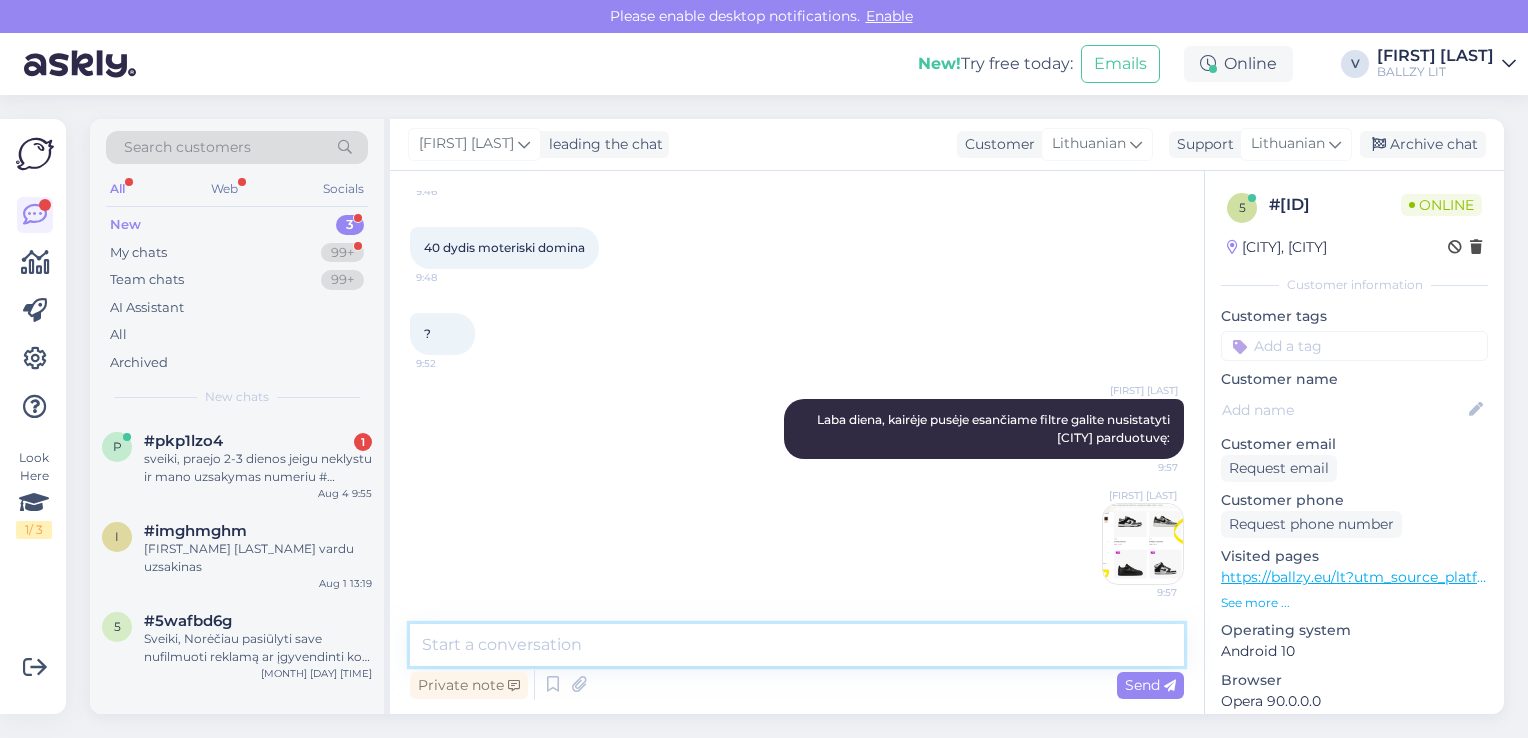 scroll, scrollTop: 242, scrollLeft: 0, axis: vertical 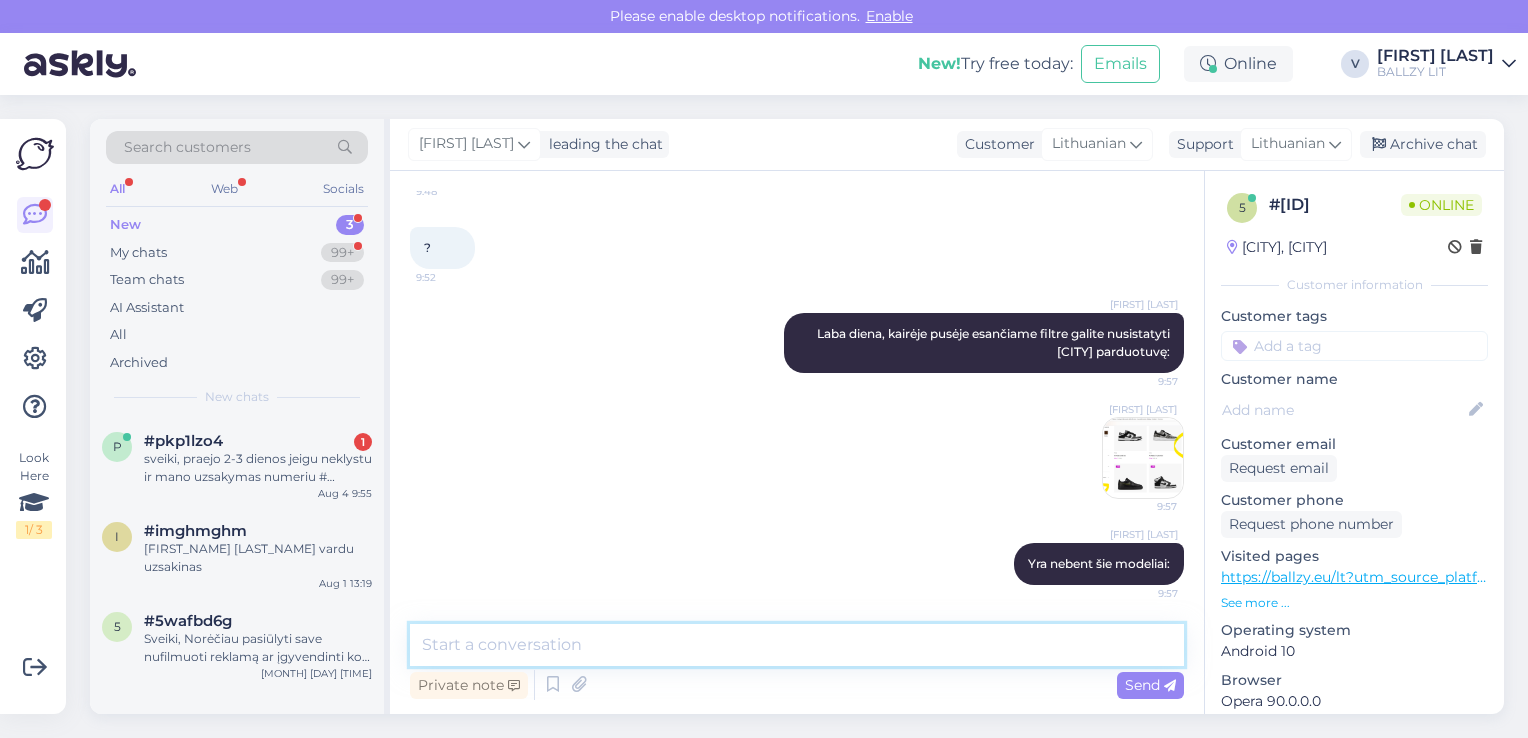 paste on "https://ballzy.eu/lt/product/air-force-1-07-cw2288-001-10-5-cnf" 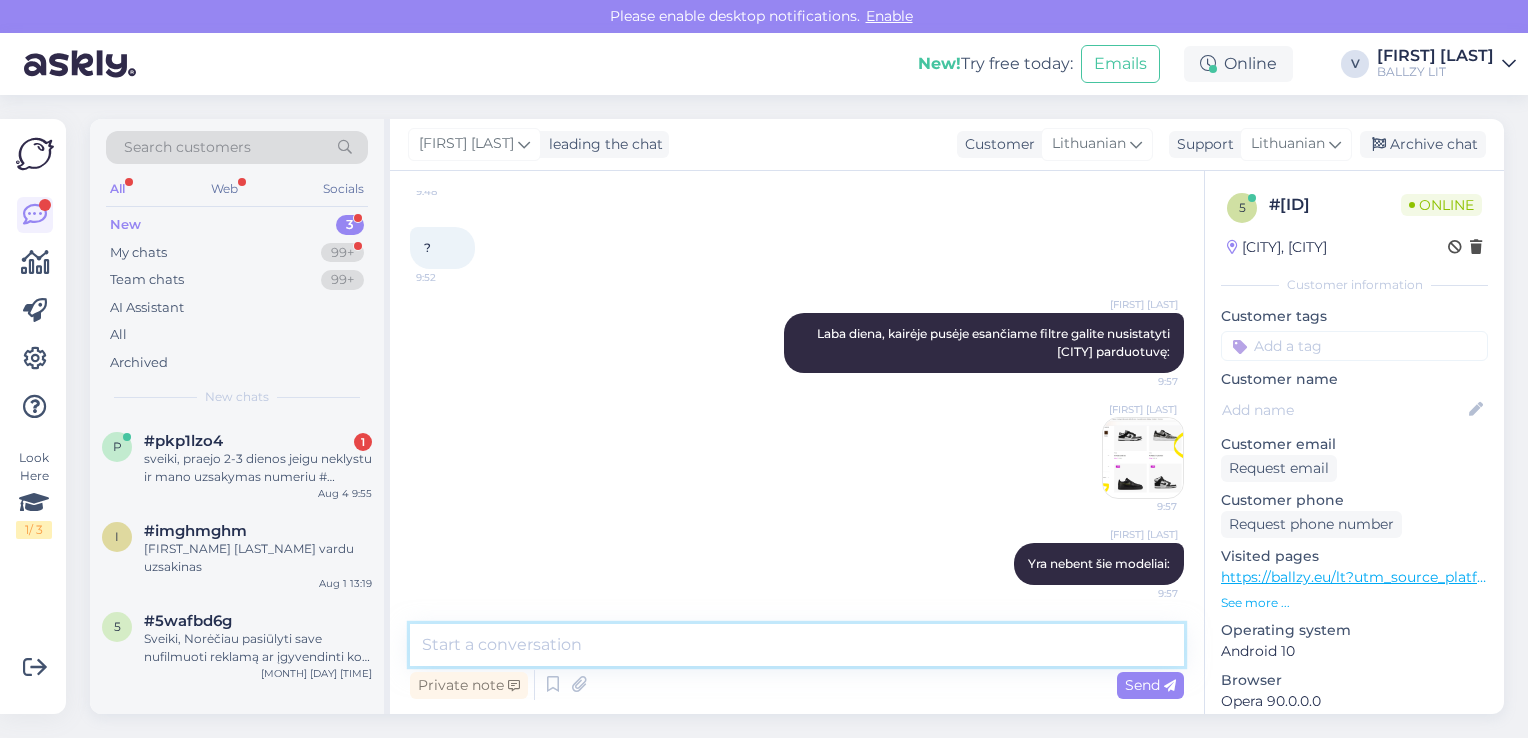type on "https://ballzy.eu/lt/product/air-force-1-07-cw2288-001-10-5-cnf" 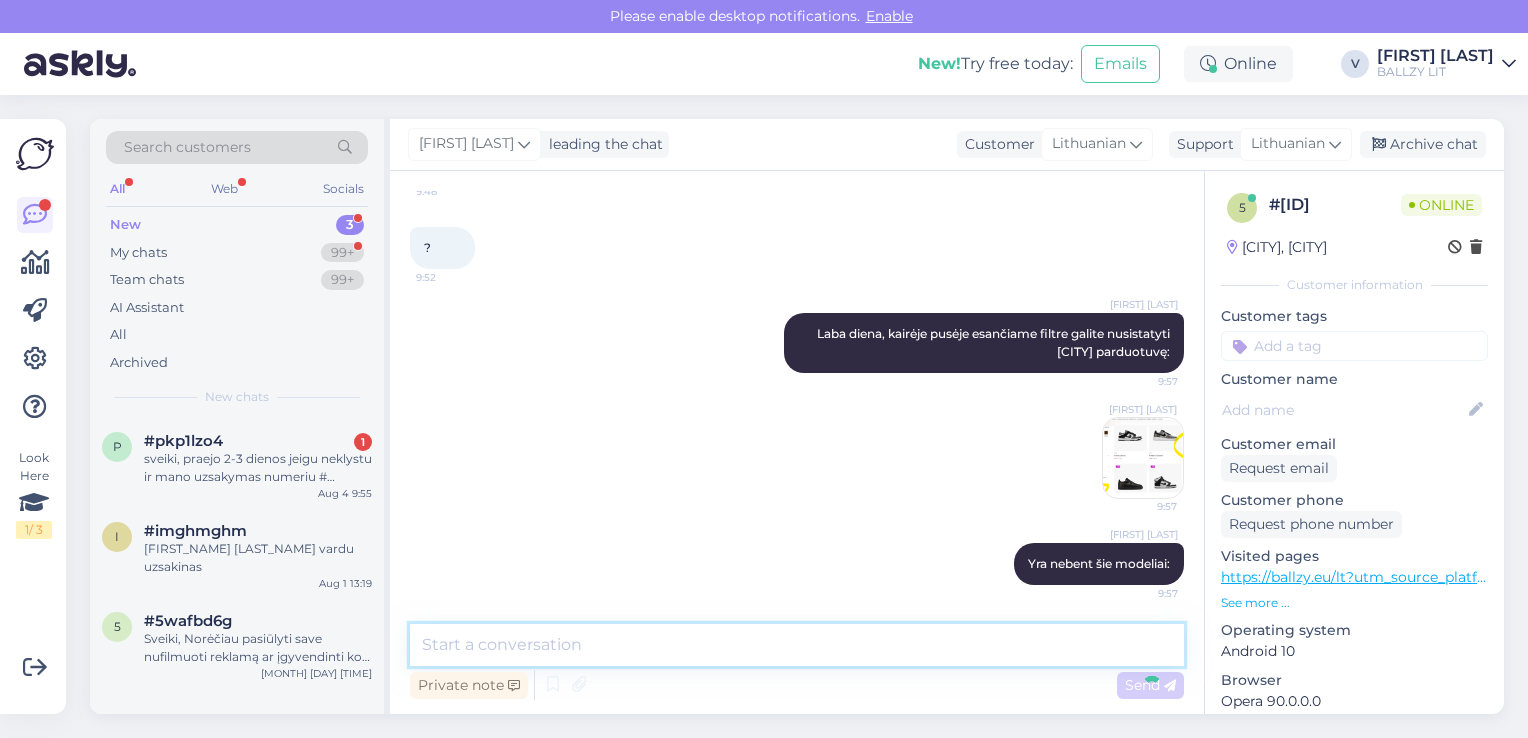 scroll, scrollTop: 328, scrollLeft: 0, axis: vertical 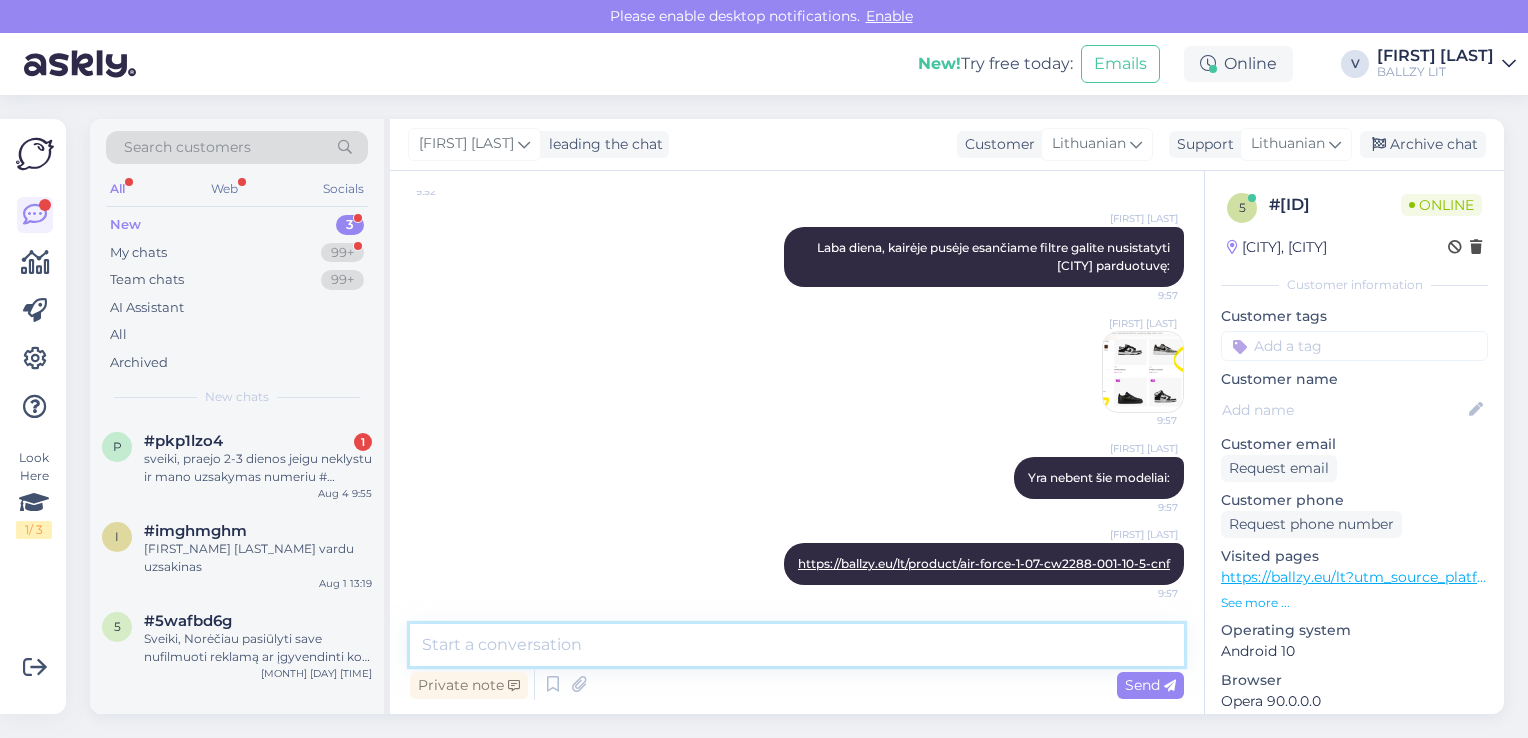 paste on "https://ballzy.eu/lt/product/wmns-air-force-1-07-lv8-ih2034-010-6-5-cnf" 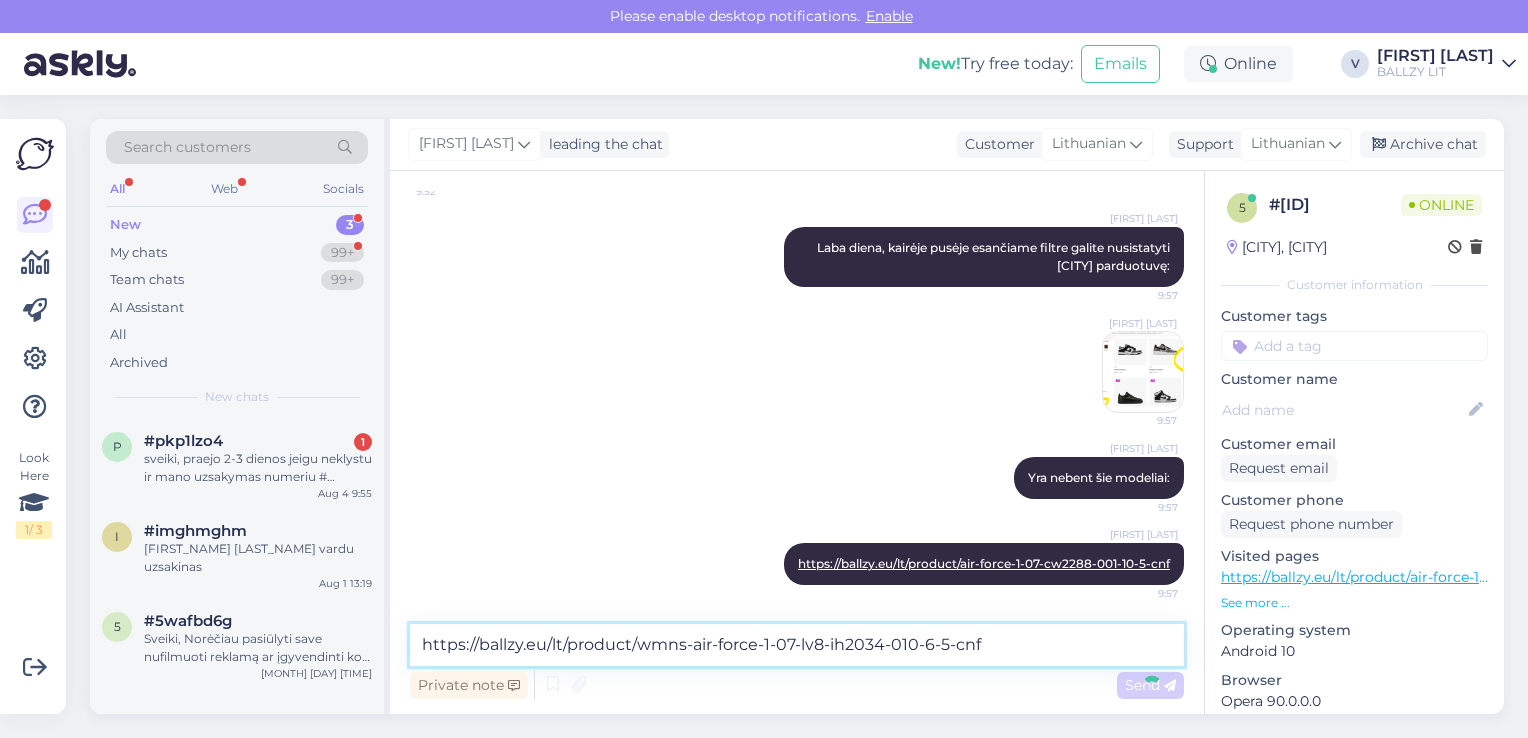 type 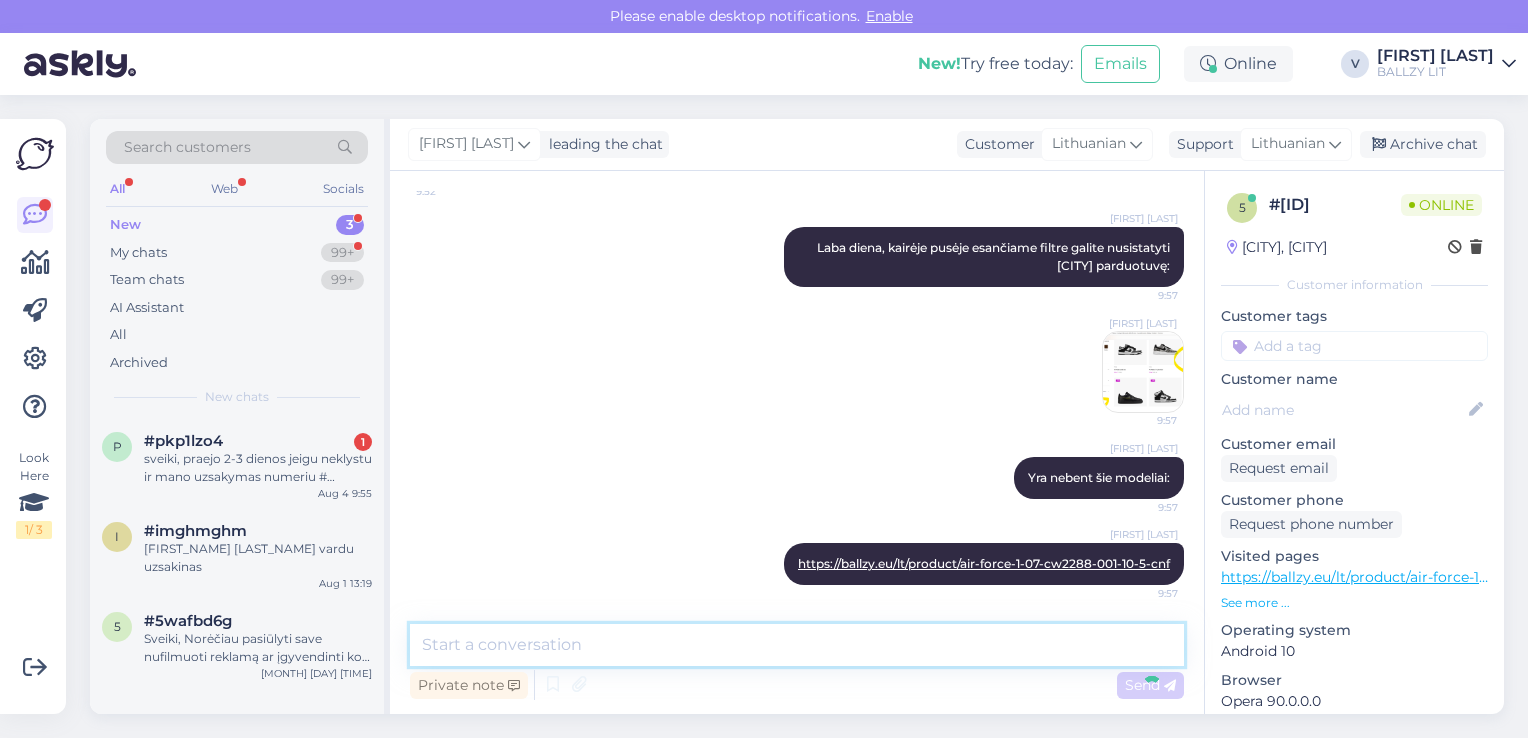scroll, scrollTop: 432, scrollLeft: 0, axis: vertical 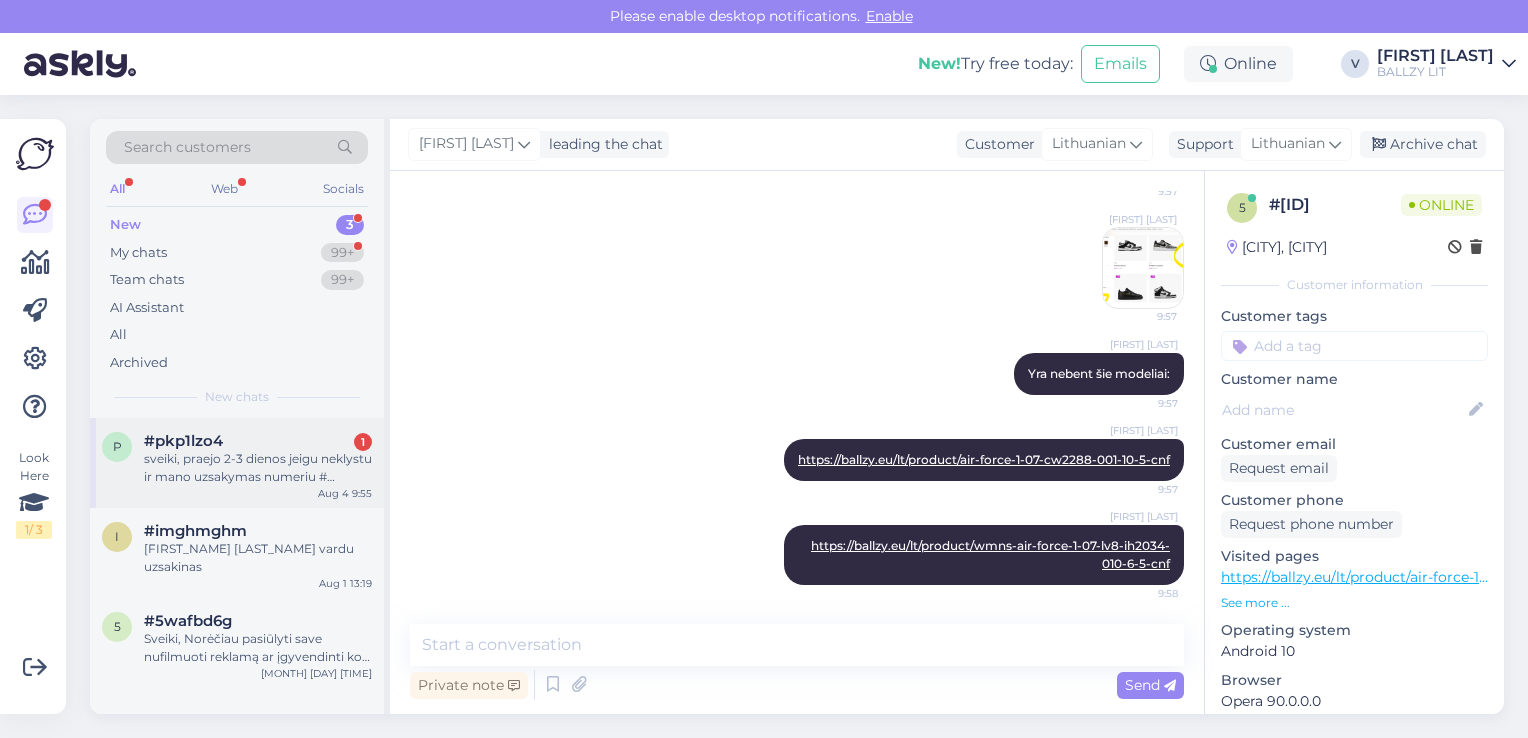 click on "sveiki, praejo 2-3 dienos jeigu neklystu ir mano uzsakymas numeriu # 70057152 net nepajudejo, jokios informacijos negavau ar issiusta siunta ar ne" at bounding box center (258, 468) 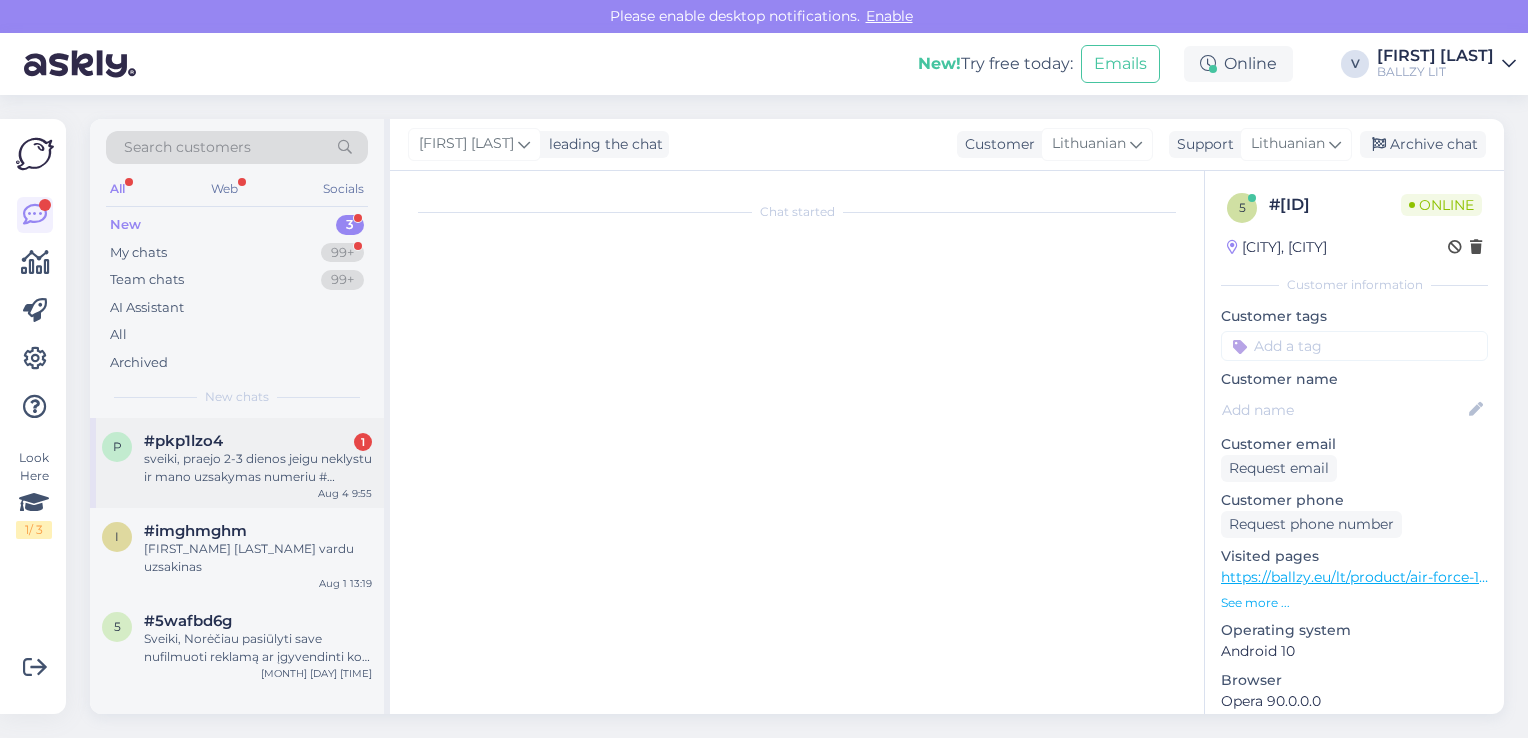scroll, scrollTop: 0, scrollLeft: 0, axis: both 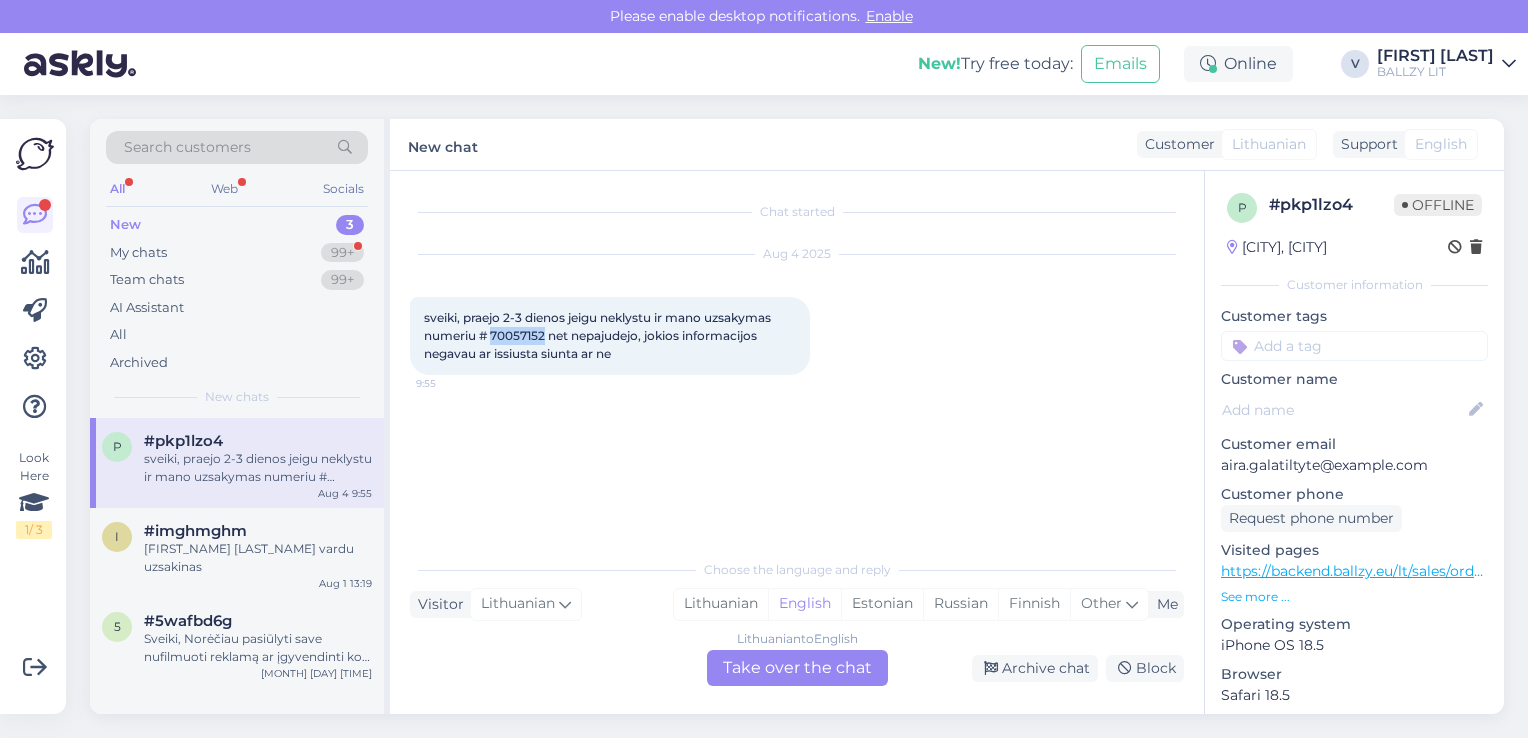drag, startPoint x: 492, startPoint y: 334, endPoint x: 545, endPoint y: 335, distance: 53.009434 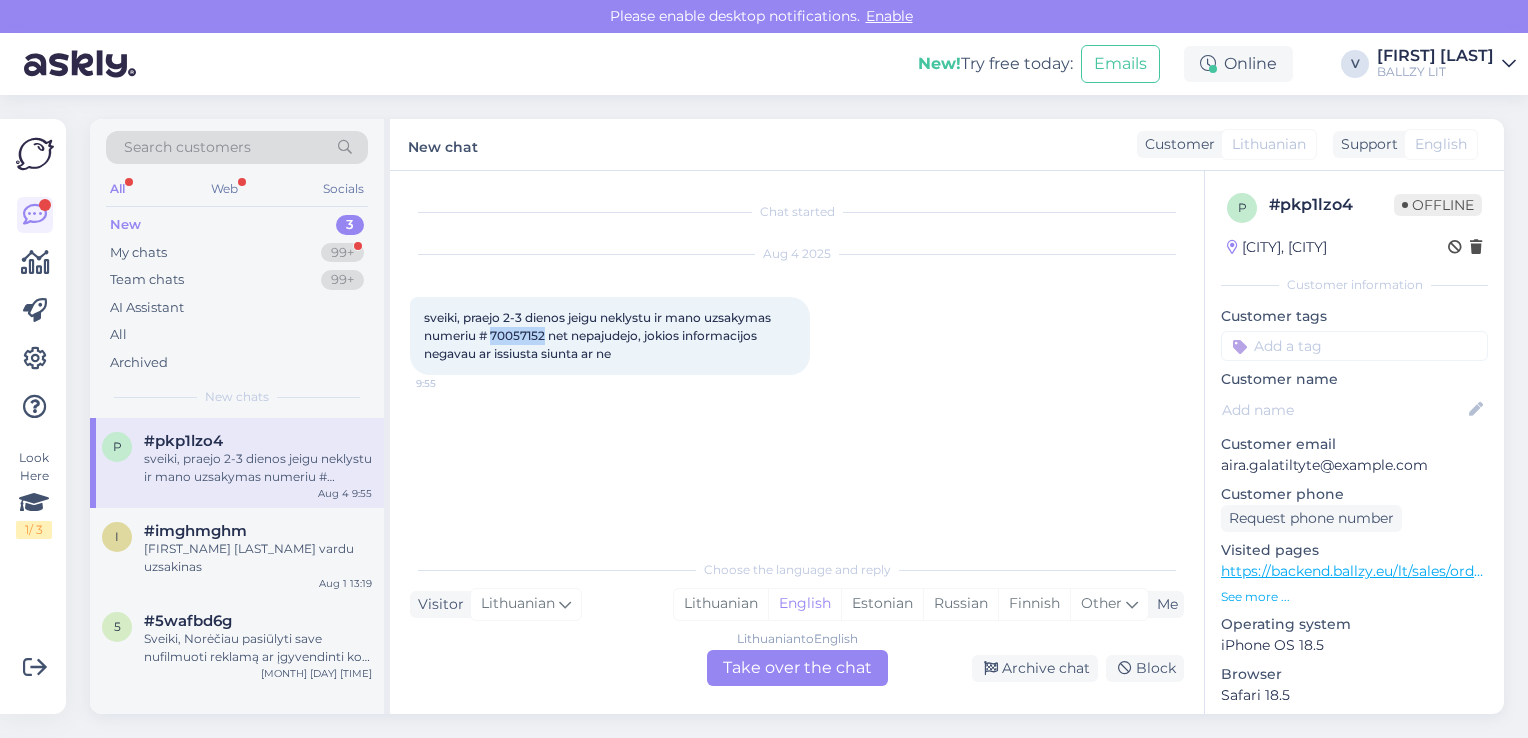 click on "sveiki, praejo 2-3 dienos jeigu neklystu ir mano uzsakymas numeriu # 70057152 net nepajudejo, jokios informacijos negavau ar issiusta siunta ar ne" at bounding box center (599, 335) 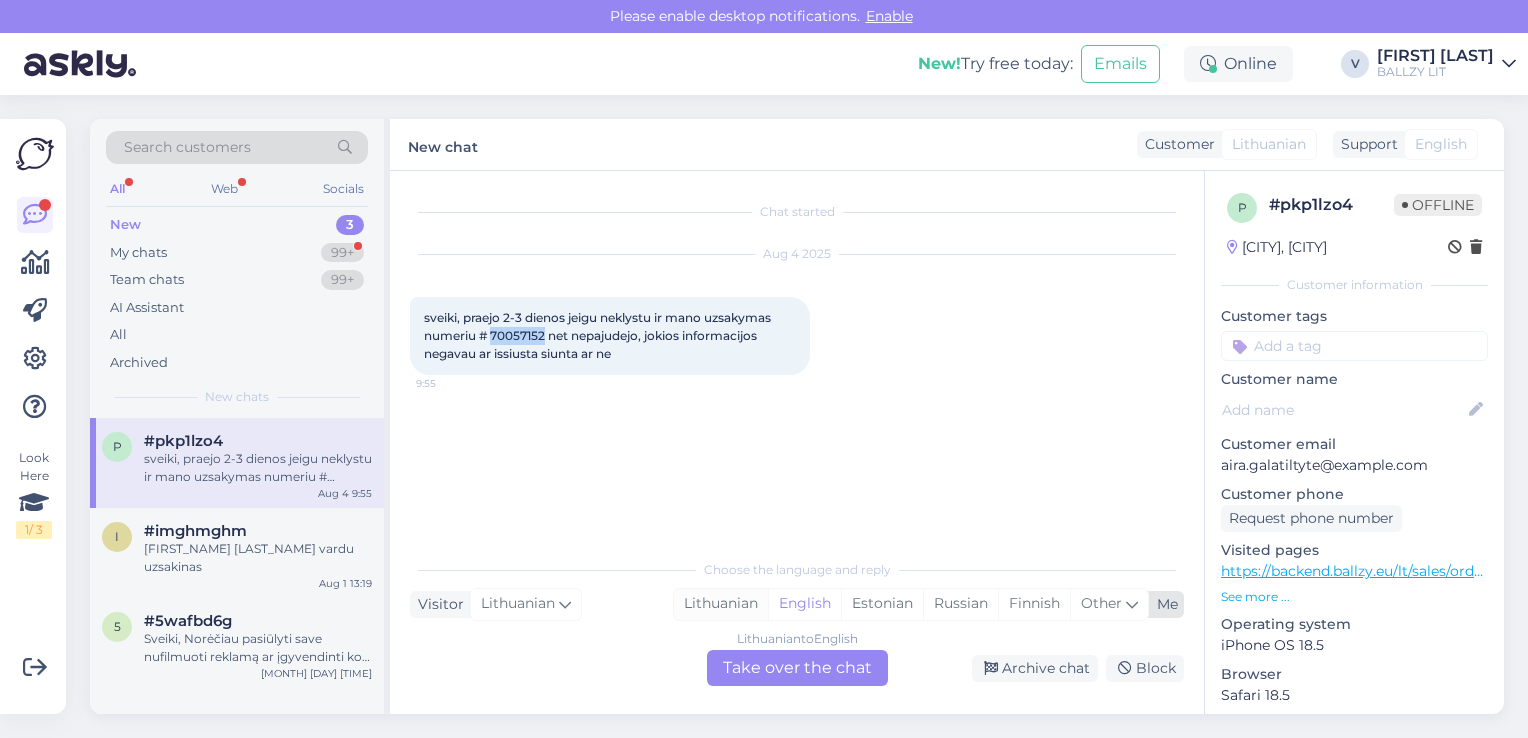 click on "Lithuanian" at bounding box center (721, 604) 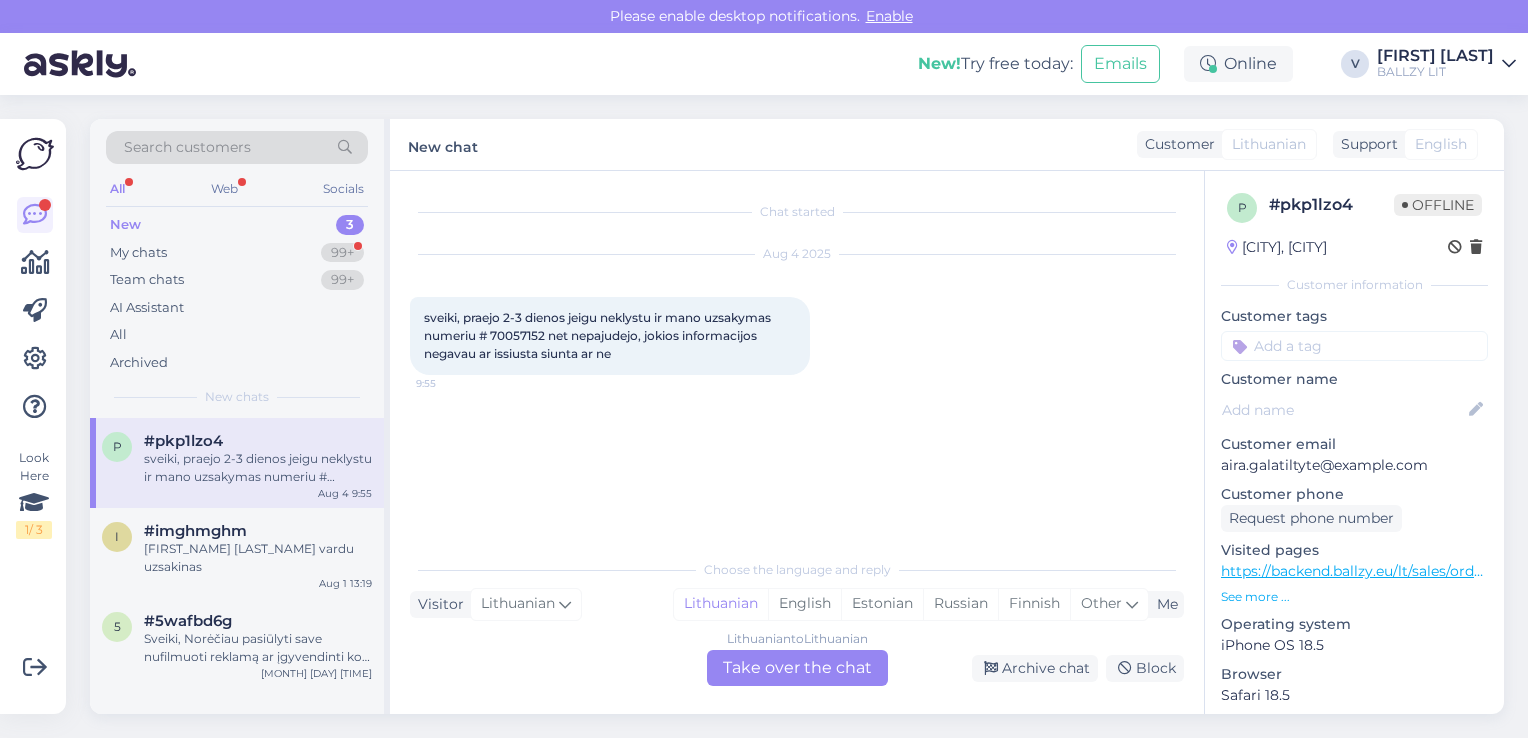 click on "Lithuanian  to  Lithuanian Take over the chat" at bounding box center (797, 668) 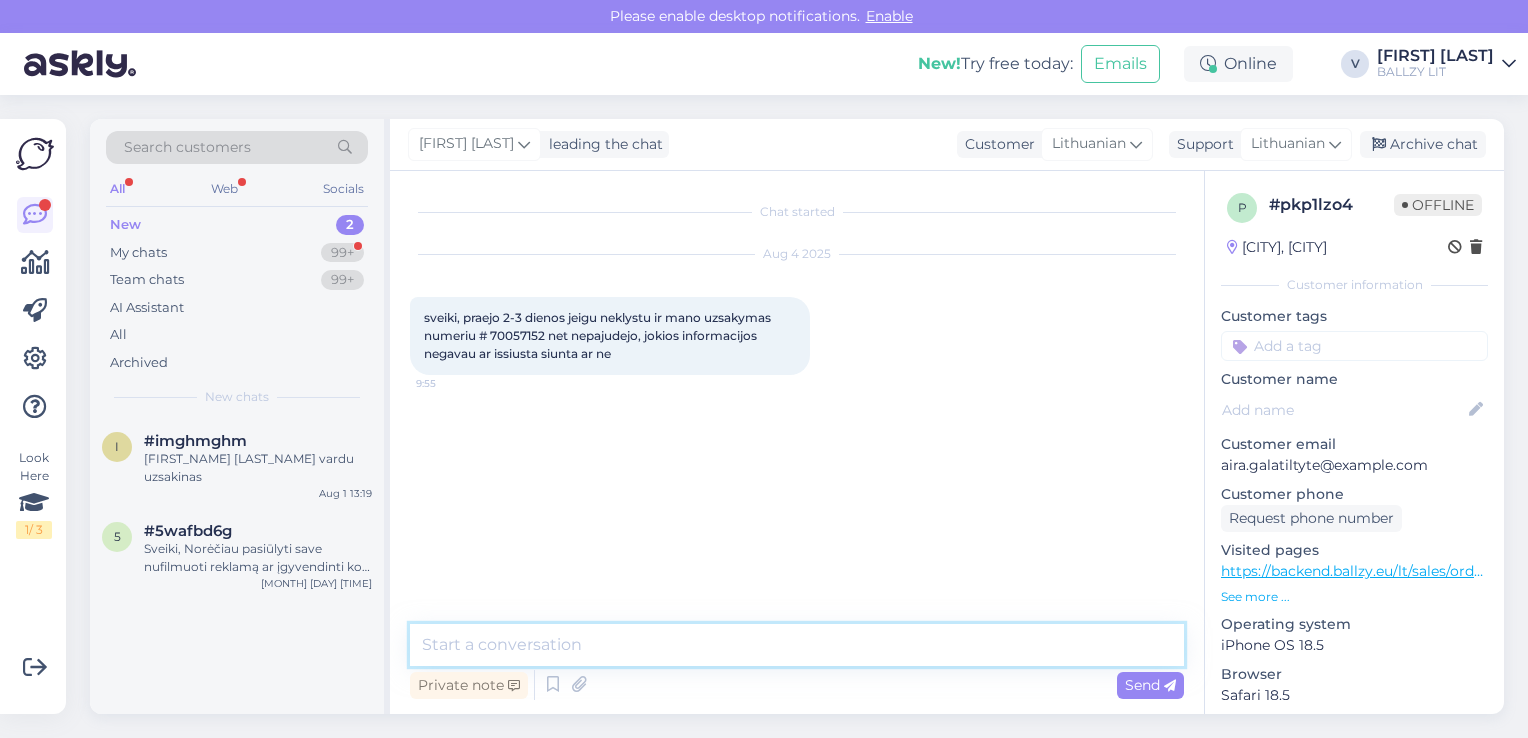 click at bounding box center [797, 645] 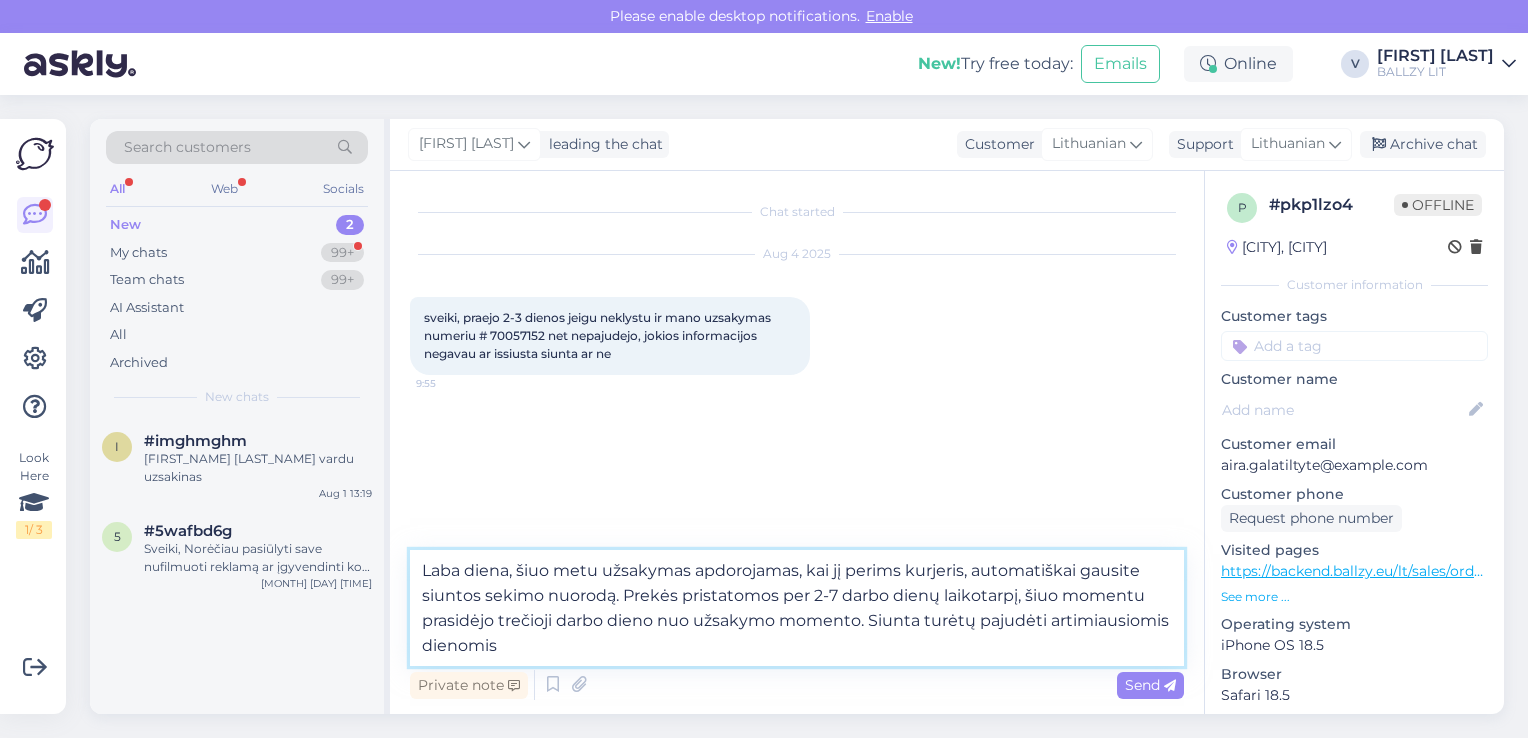 type on "Laba diena, šiuo metu užsakymas apdorojamas, kai jį perims kurjeris, automatiškai gausite siuntos sekimo nuorodą. Prekės pristatomos per 2-7 darbo dienų laikotarpį, šiuo momentu prasidėjo trečioji darbo dieno nuo užsakymo momento. Siunta turėtų pajudėti artimiausiomis dienomis." 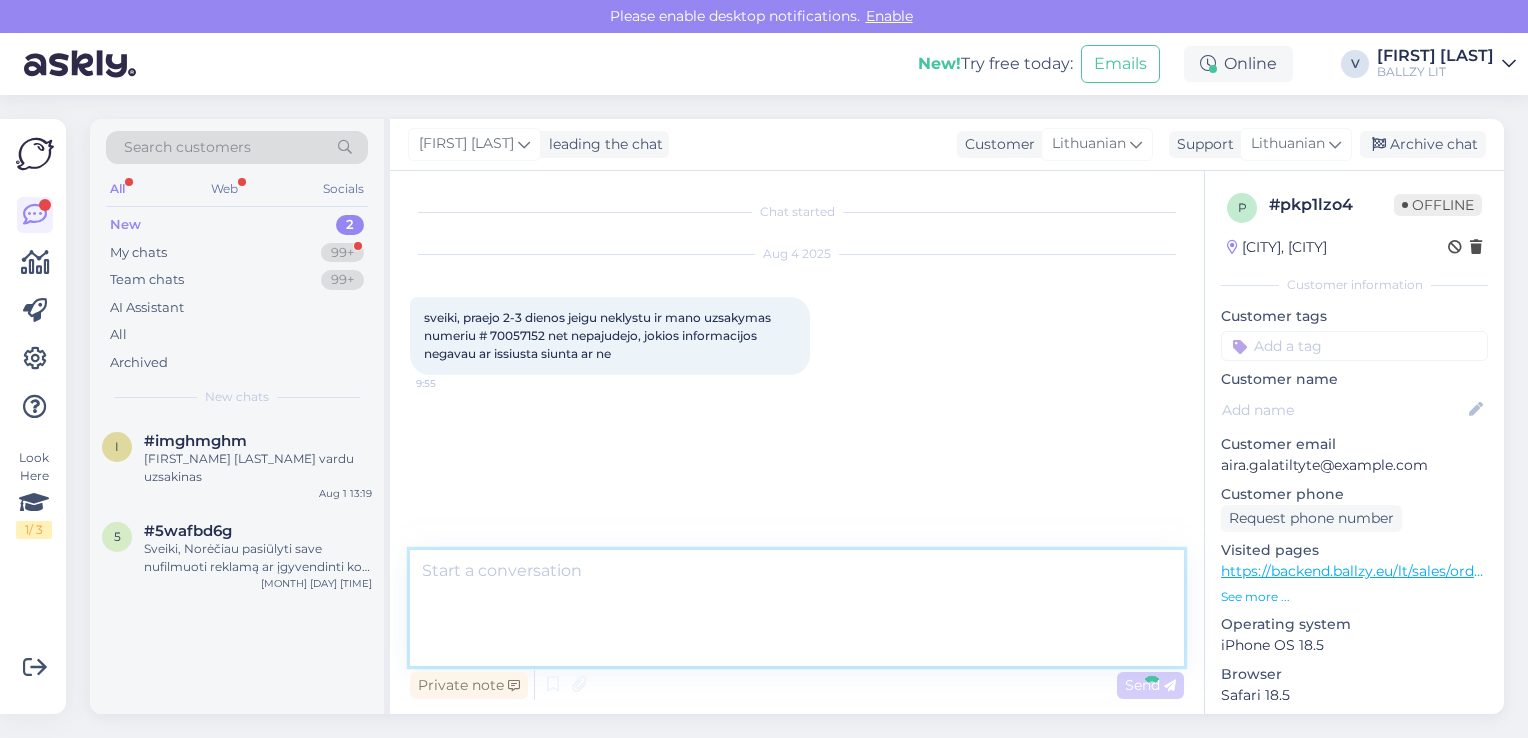 scroll, scrollTop: 0, scrollLeft: 0, axis: both 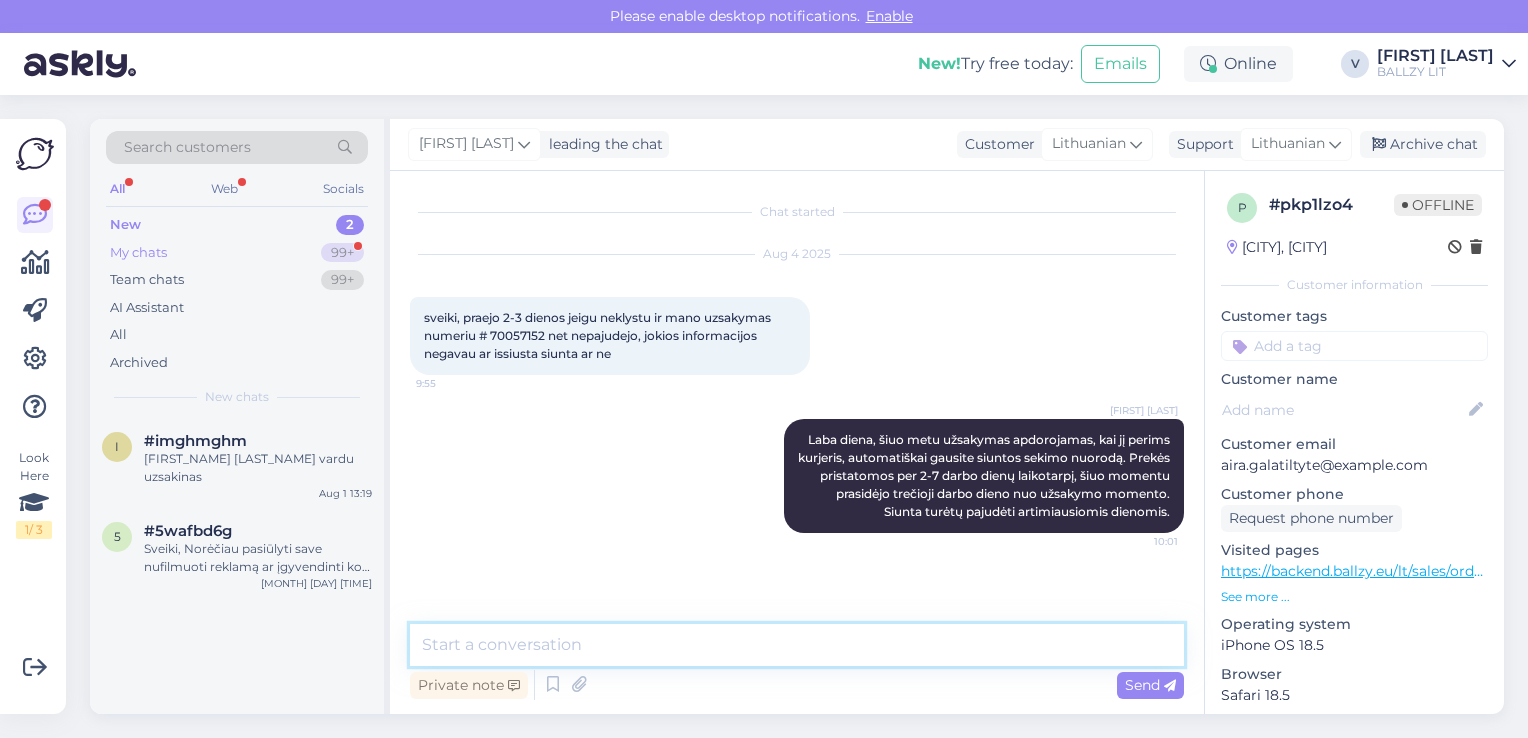type 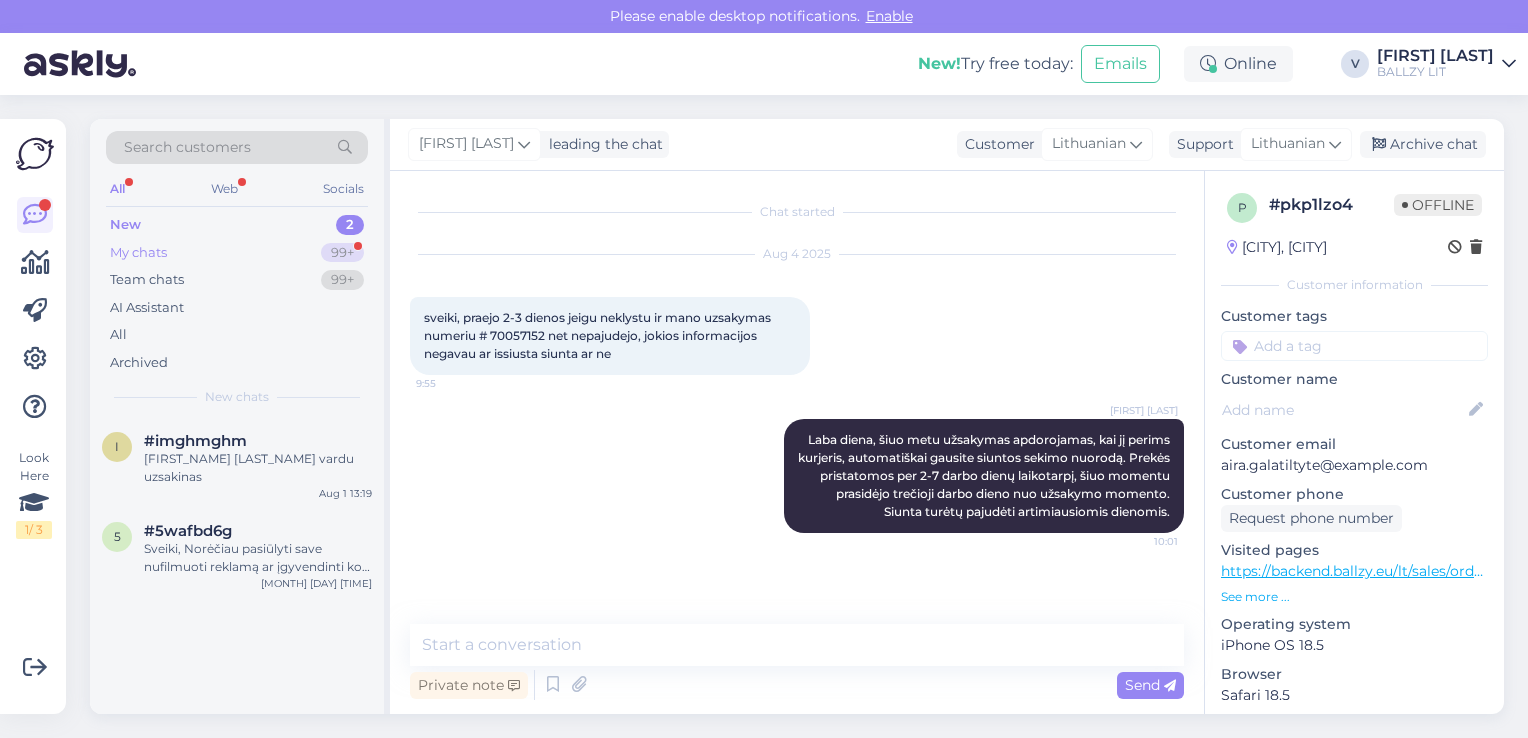 click on "My chats 99+" at bounding box center (237, 253) 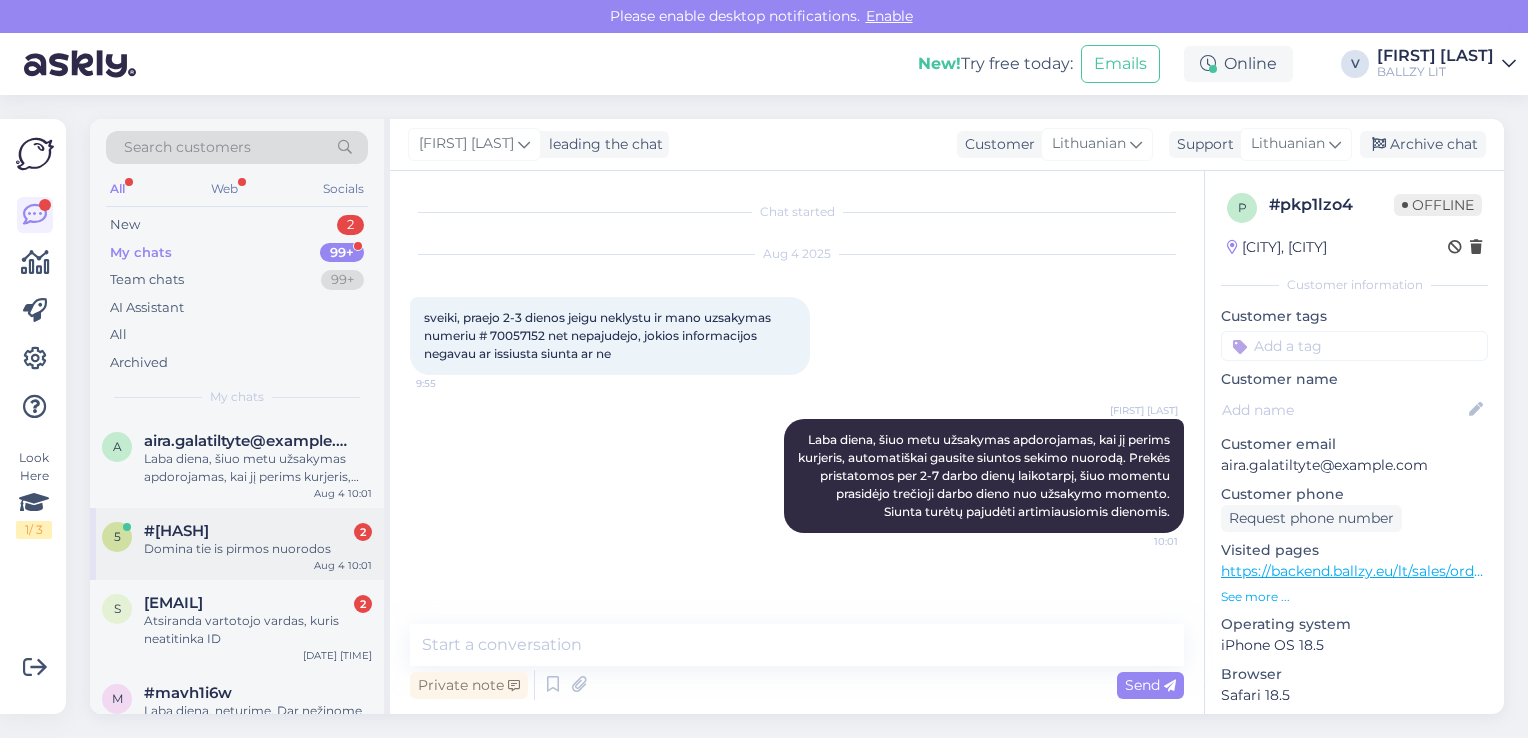 click on "#5cxwzkba 2" at bounding box center (258, 531) 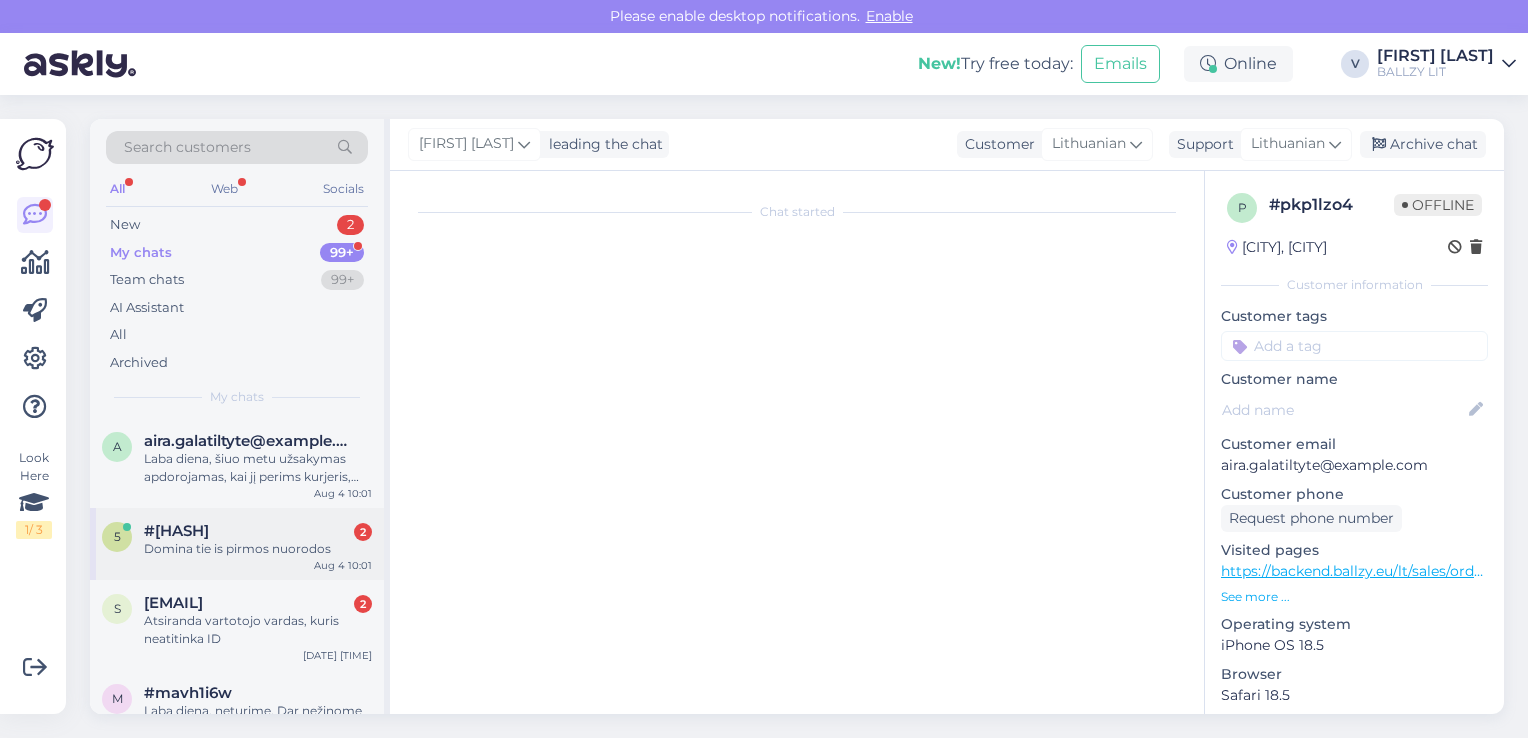 scroll, scrollTop: 604, scrollLeft: 0, axis: vertical 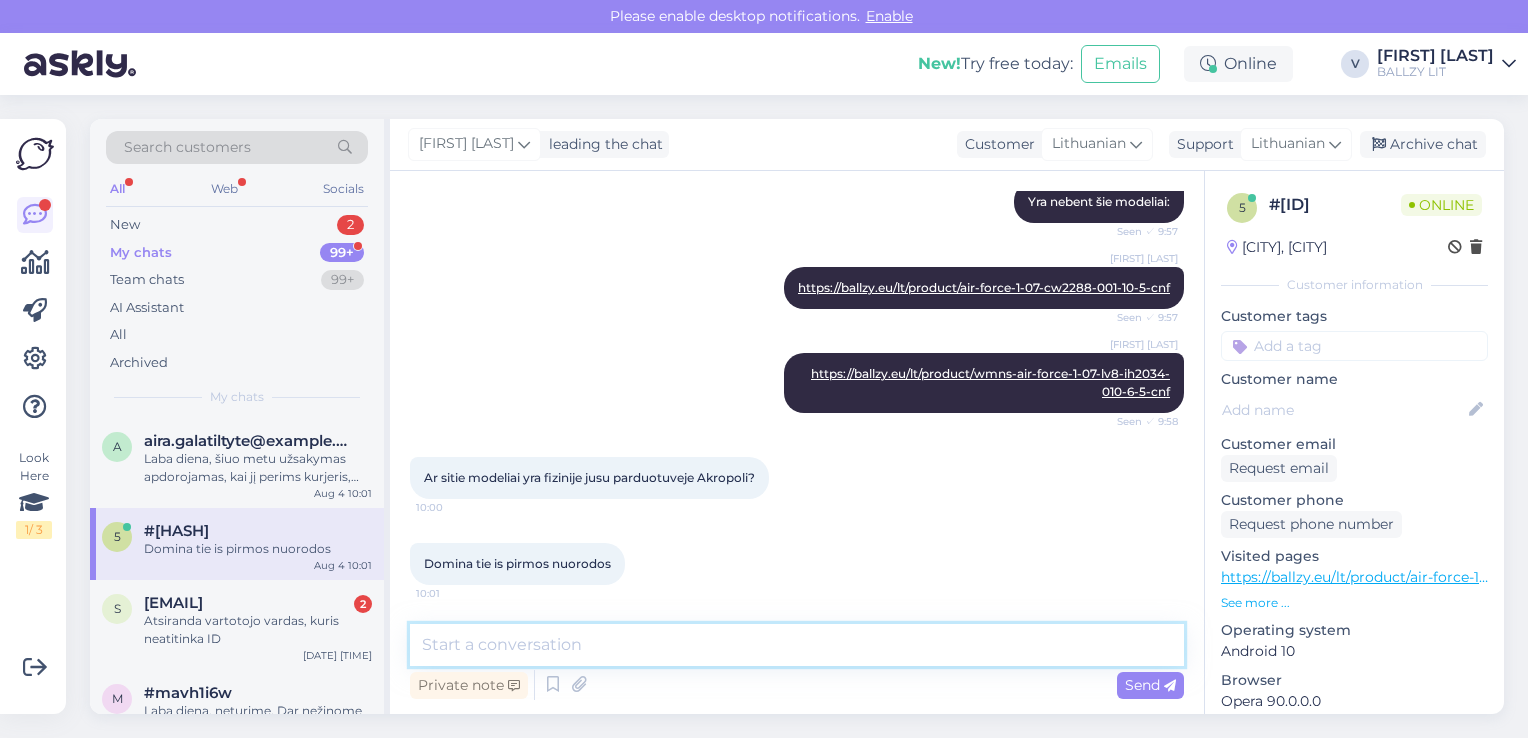 click at bounding box center [797, 645] 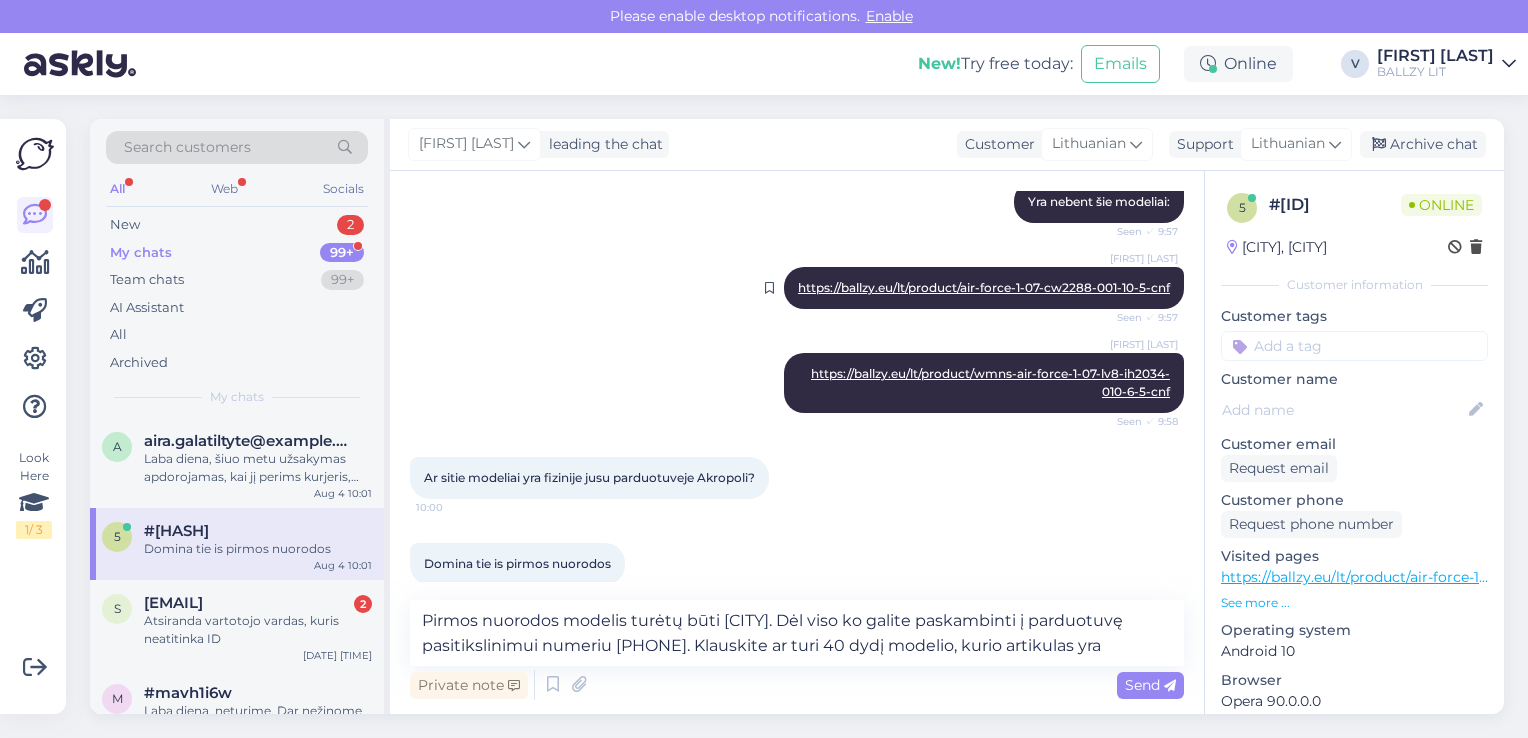 click on "https://ballzy.eu/lt/product/air-force-1-07-cw2288-001-10-5-cnf" at bounding box center (984, 287) 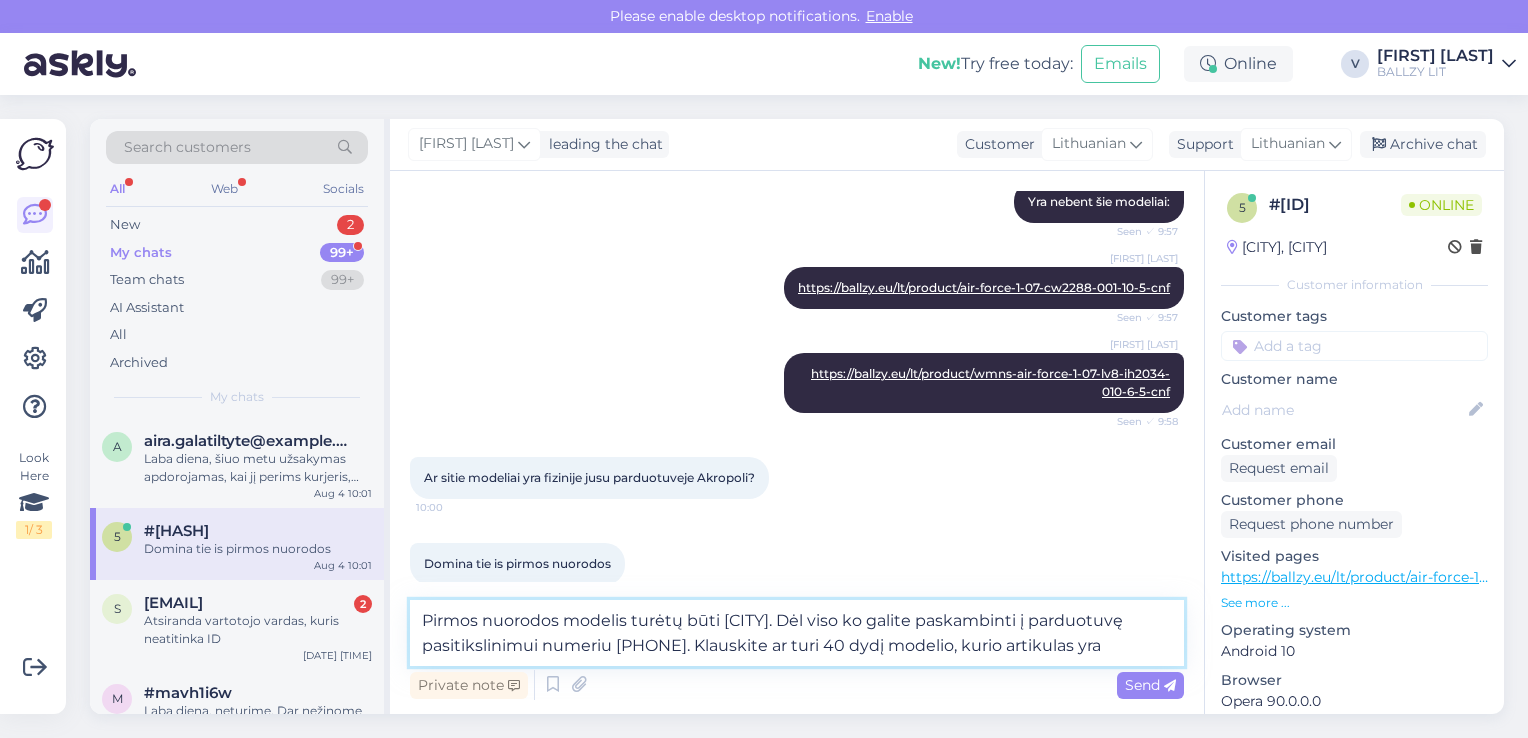 click on "Pirmos nuorodos modelis turėtų būti [CITY]. Dėl viso ko galite paskambinti į parduotuvę pasitikslinimui numeriu [PHONE]. Klauskite ar turi 40 dydį modelio, kurio artikulas yra" at bounding box center (797, 633) 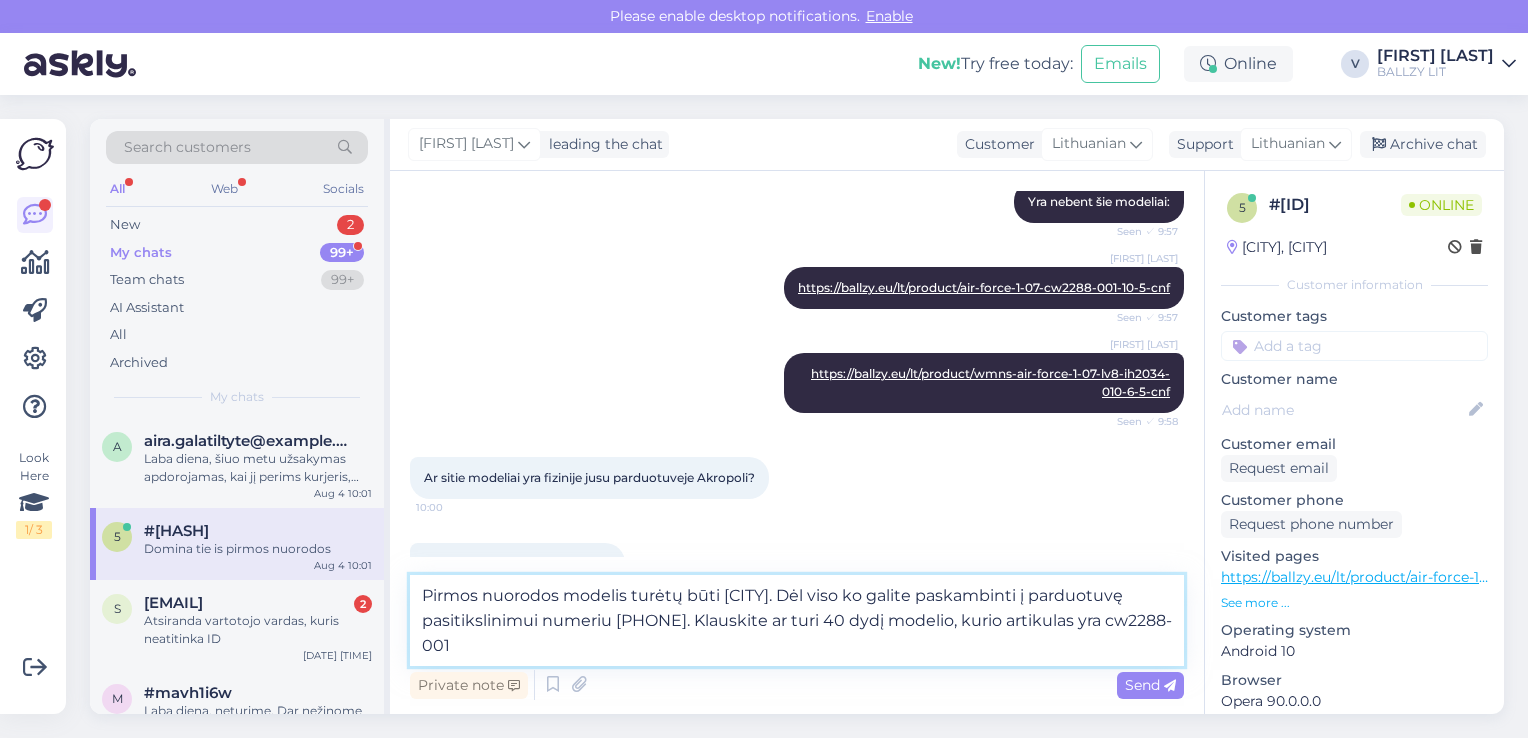click on "Pirmos nuorodos modelis turėtų būti [CITY]. Dėl viso ko galite paskambinti į parduotuvę pasitikslinimui numeriu [PHONE]. Klauskite ar turi 40 dydį modelio, kurio artikulas yra cw2288-001" at bounding box center (797, 620) 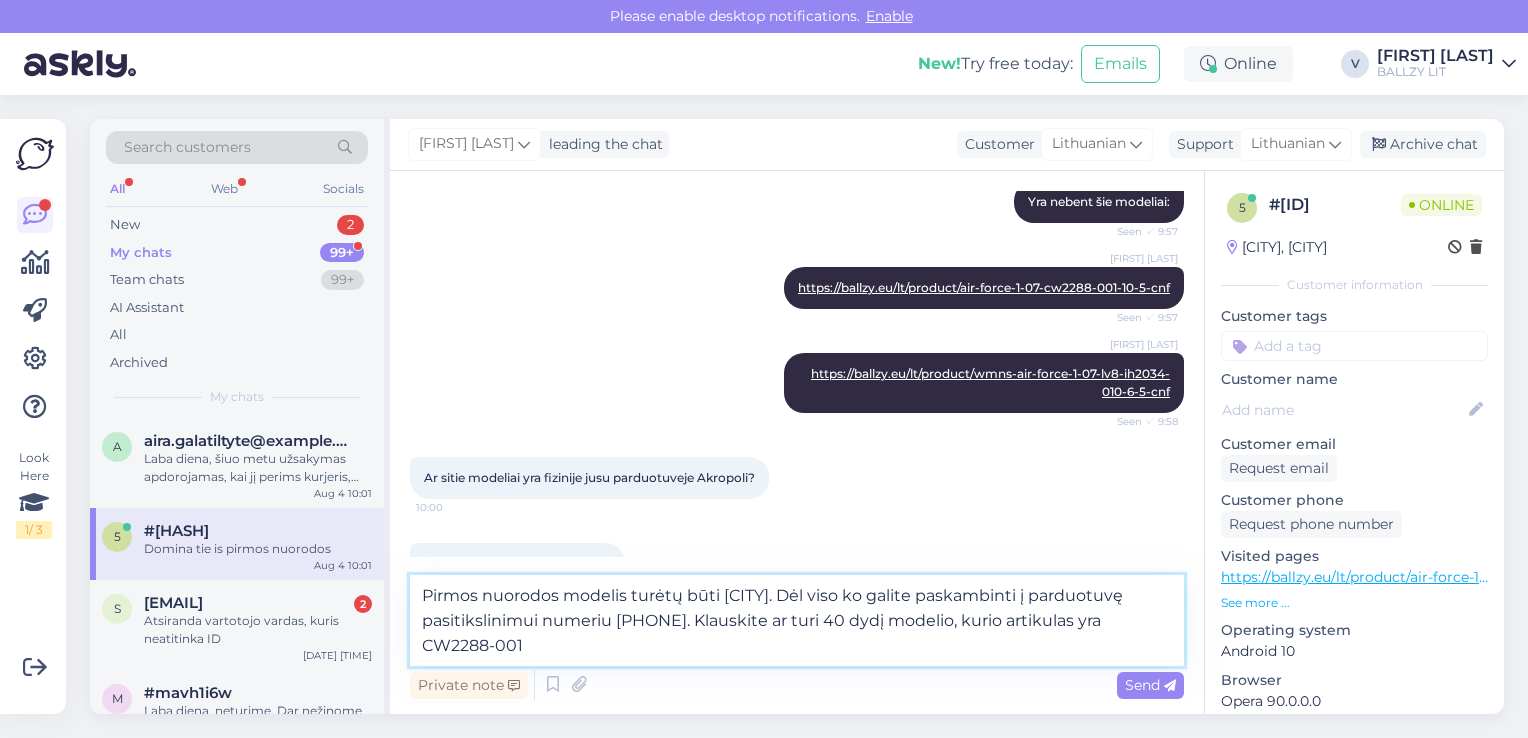 click on "Pirmos nuorodos modelis turėtų būti [CITY]. Dėl viso ko galite paskambinti į parduotuvę pasitikslinimui numeriu [PHONE]. Klauskite ar turi 40 dydį modelio, kurio artikulas yra CW2288-001" at bounding box center [797, 620] 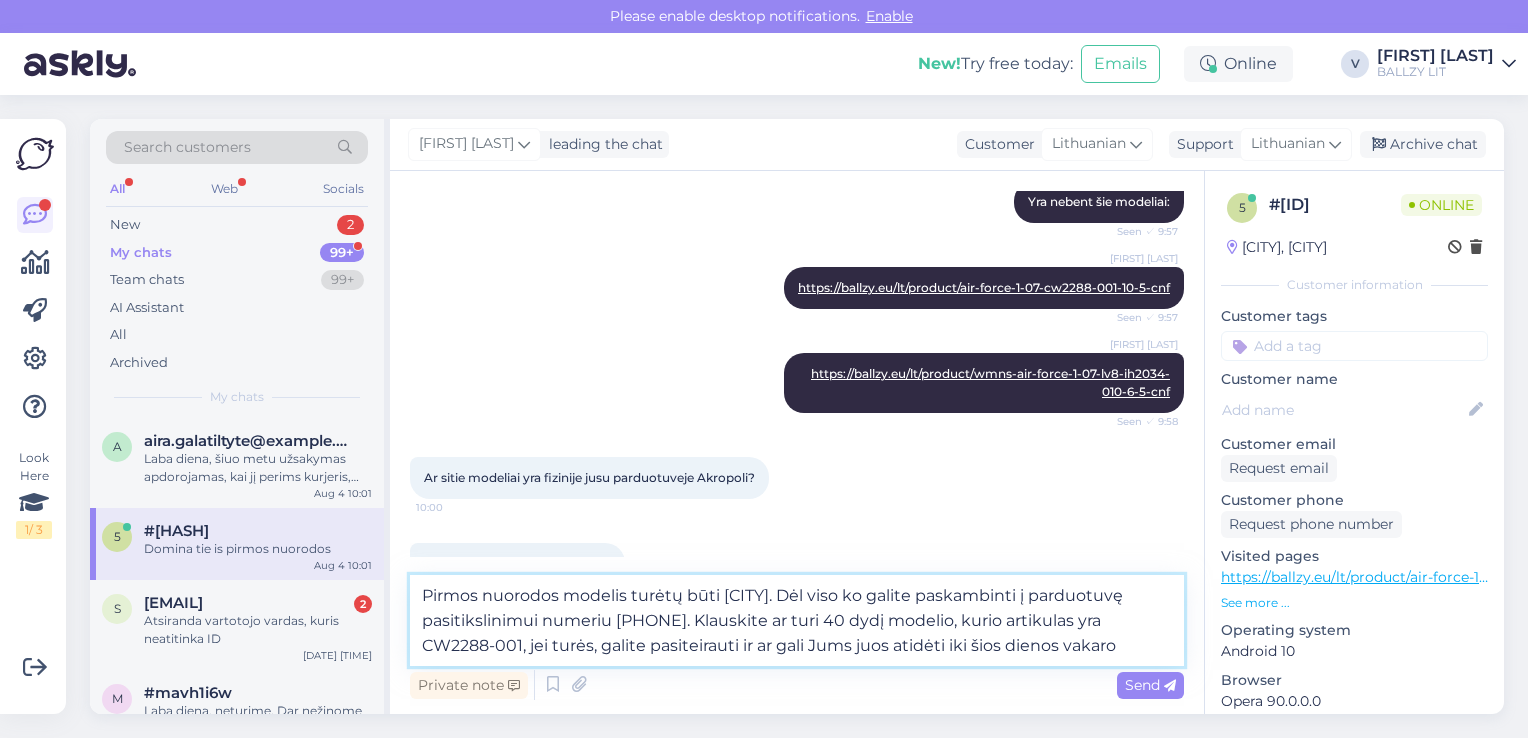 type on "Pirmos nuorodos modelis turėtų būti [CITY]. Dėl viso ko galite paskambinti į parduotuvę pasitikslinimui numeriu [PHONE]. Klauskite ar turi 40 dydį modelio, kurio artikulas yra CW2288-001, jei turės, galite pasiteirauti ir ar gali Jums juos atidėti iki šios dienos vakaro." 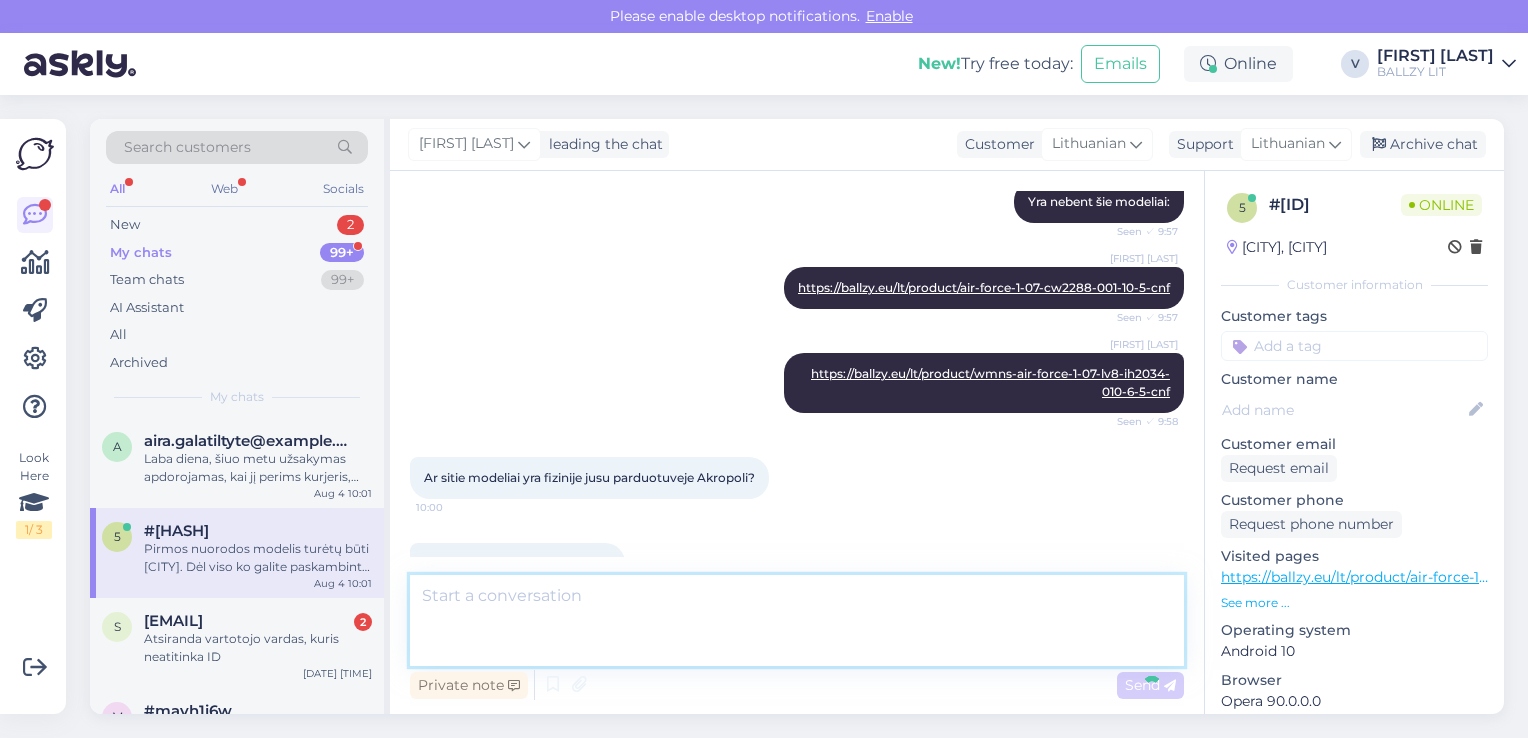 scroll, scrollTop: 762, scrollLeft: 0, axis: vertical 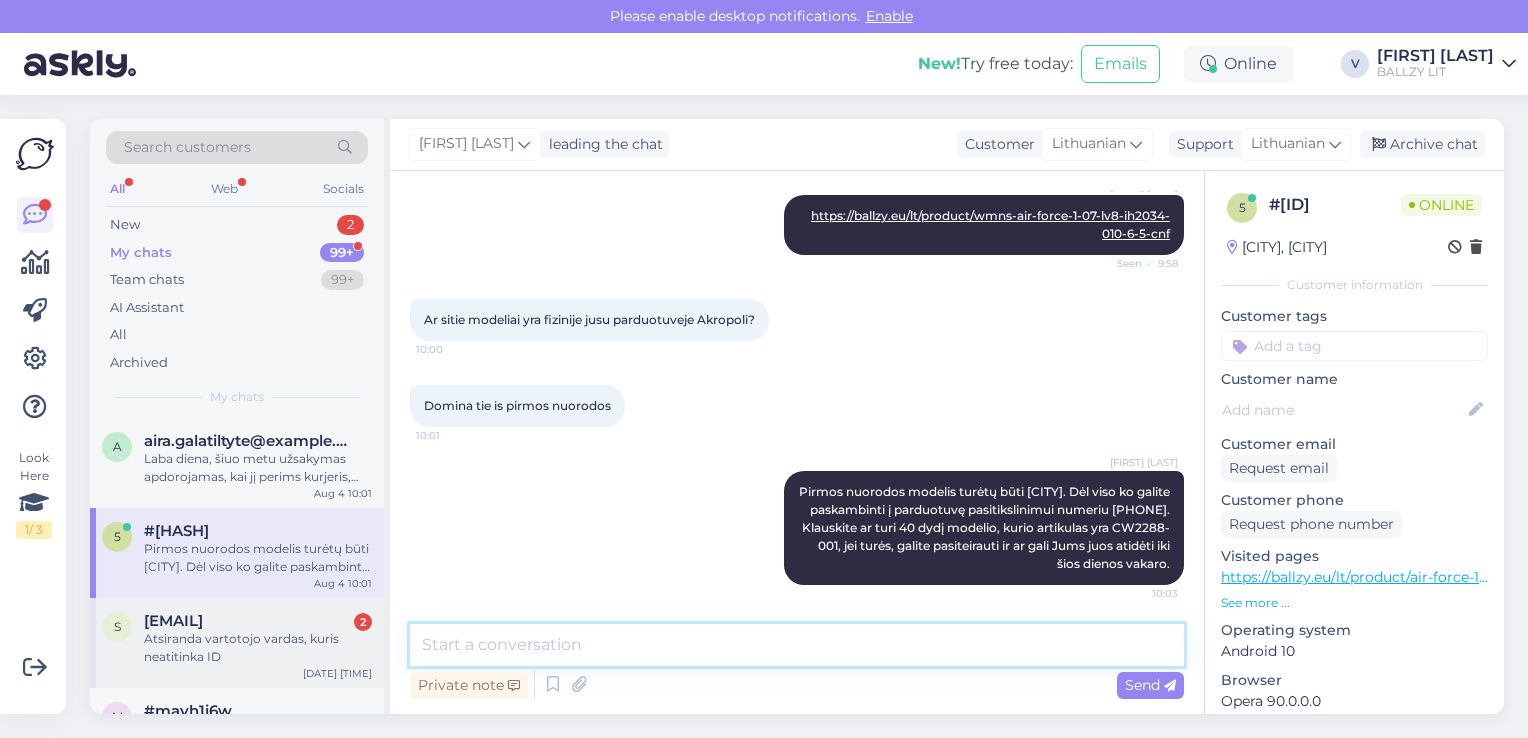 type 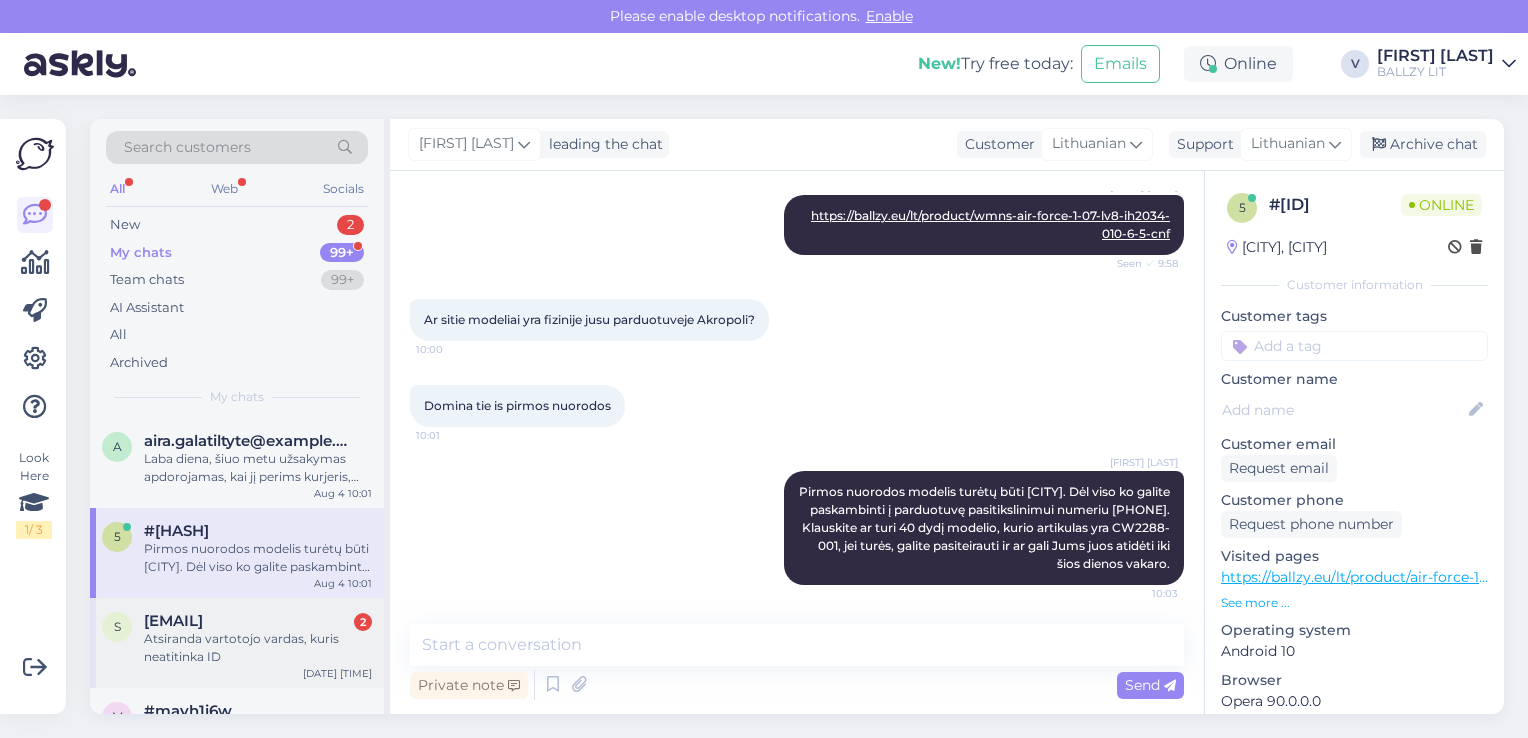 click on "Atsiranda vartotojo vardas, kuris neatitinka ID" at bounding box center [258, 648] 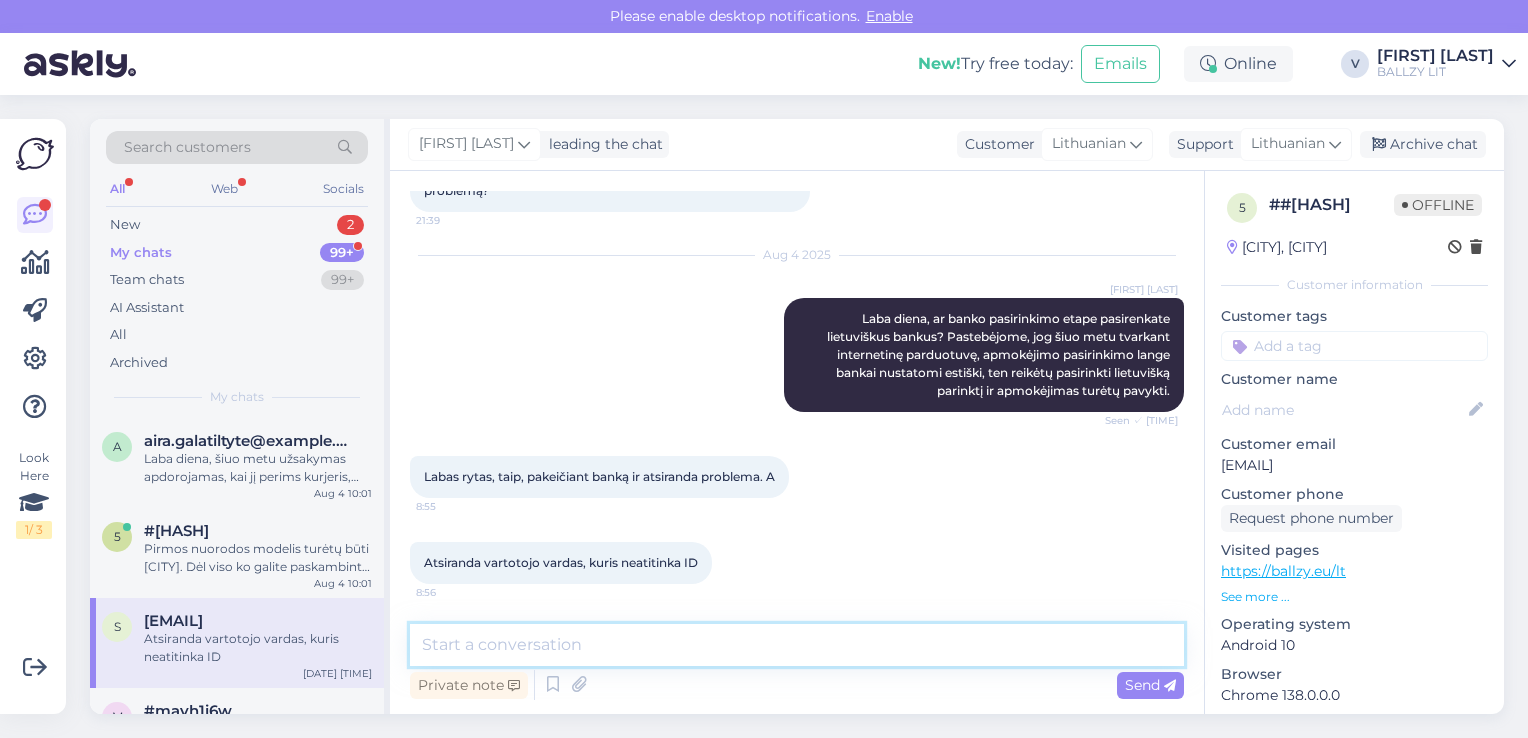 click at bounding box center [797, 645] 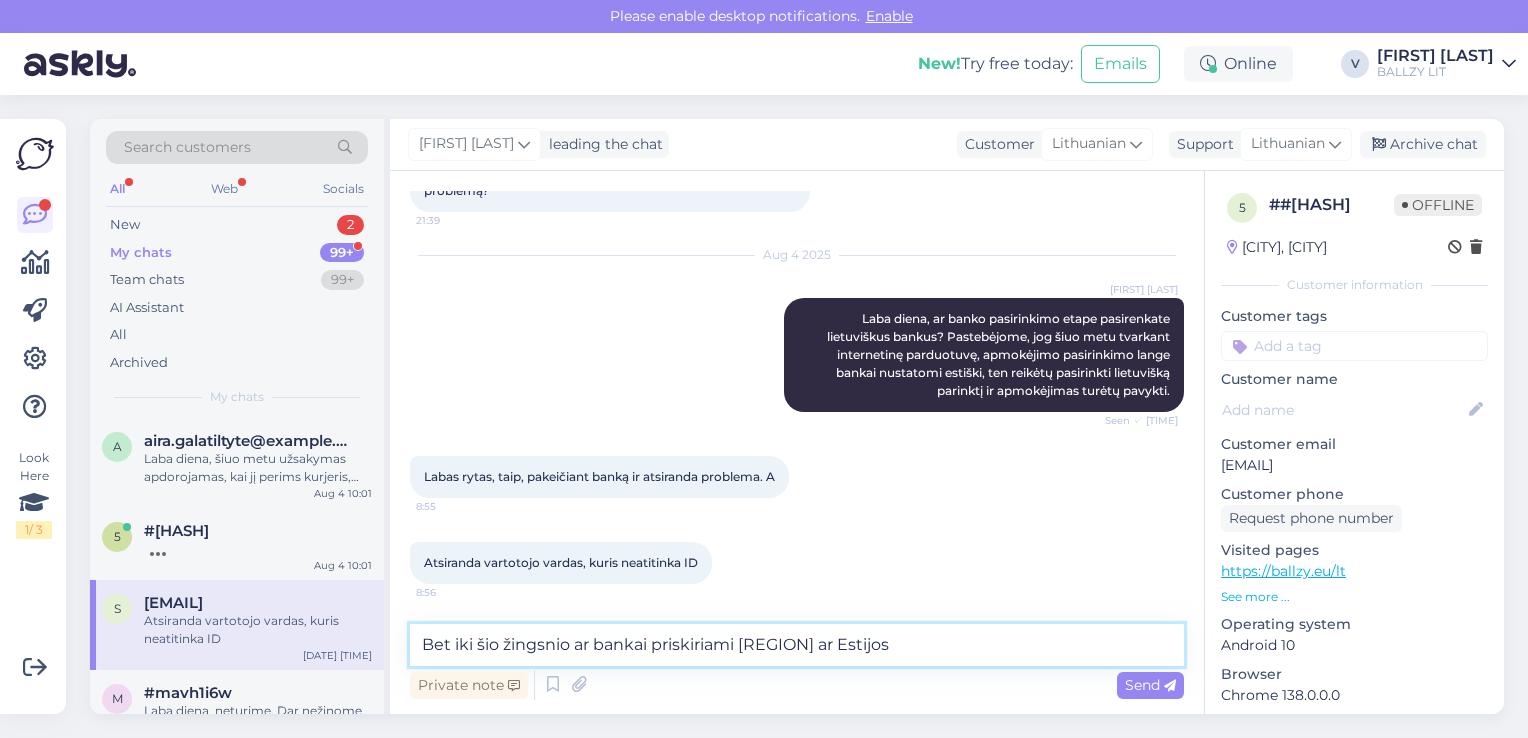 type on "Bet iki šio žingsnio ar bankai priskiriami Lietuvos regionui ar Estijos?" 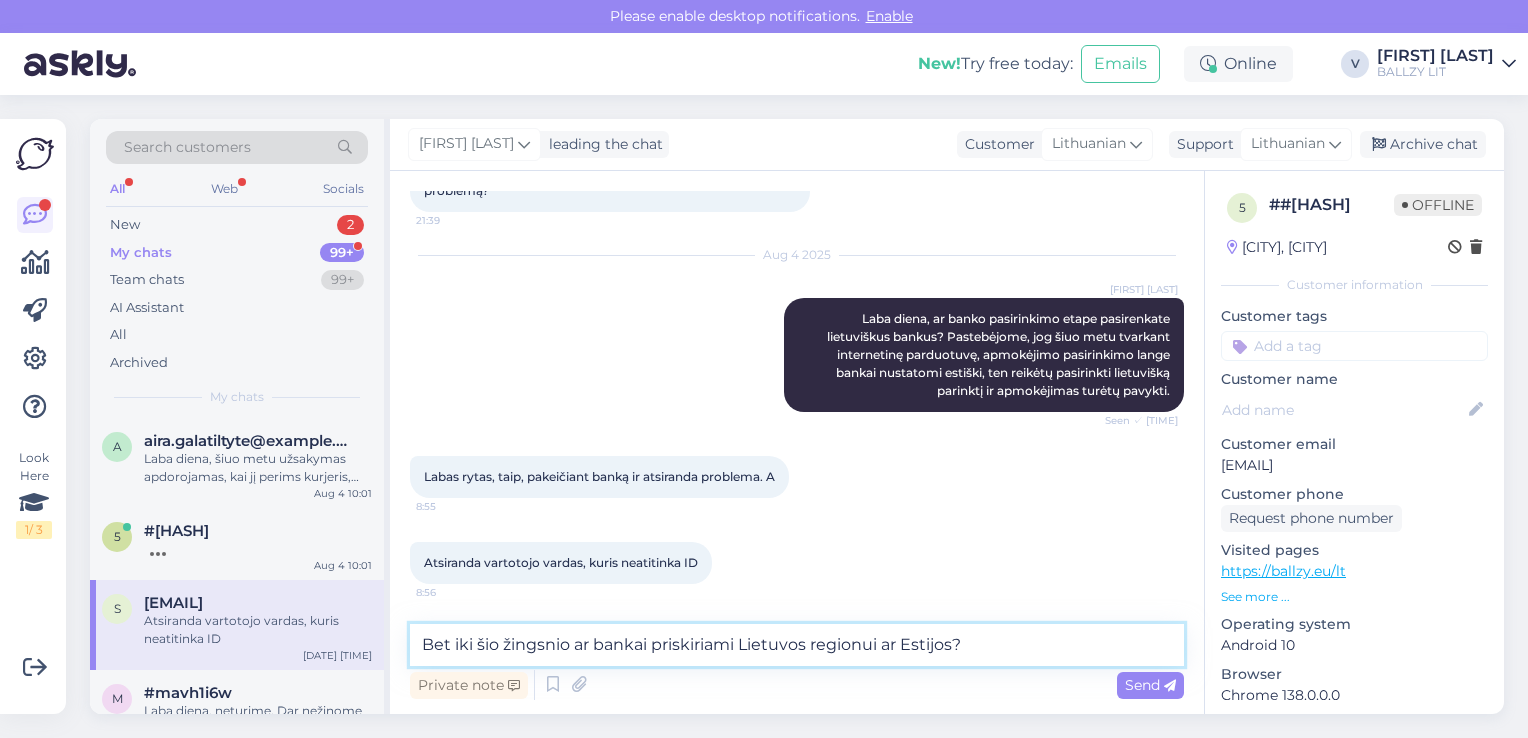type 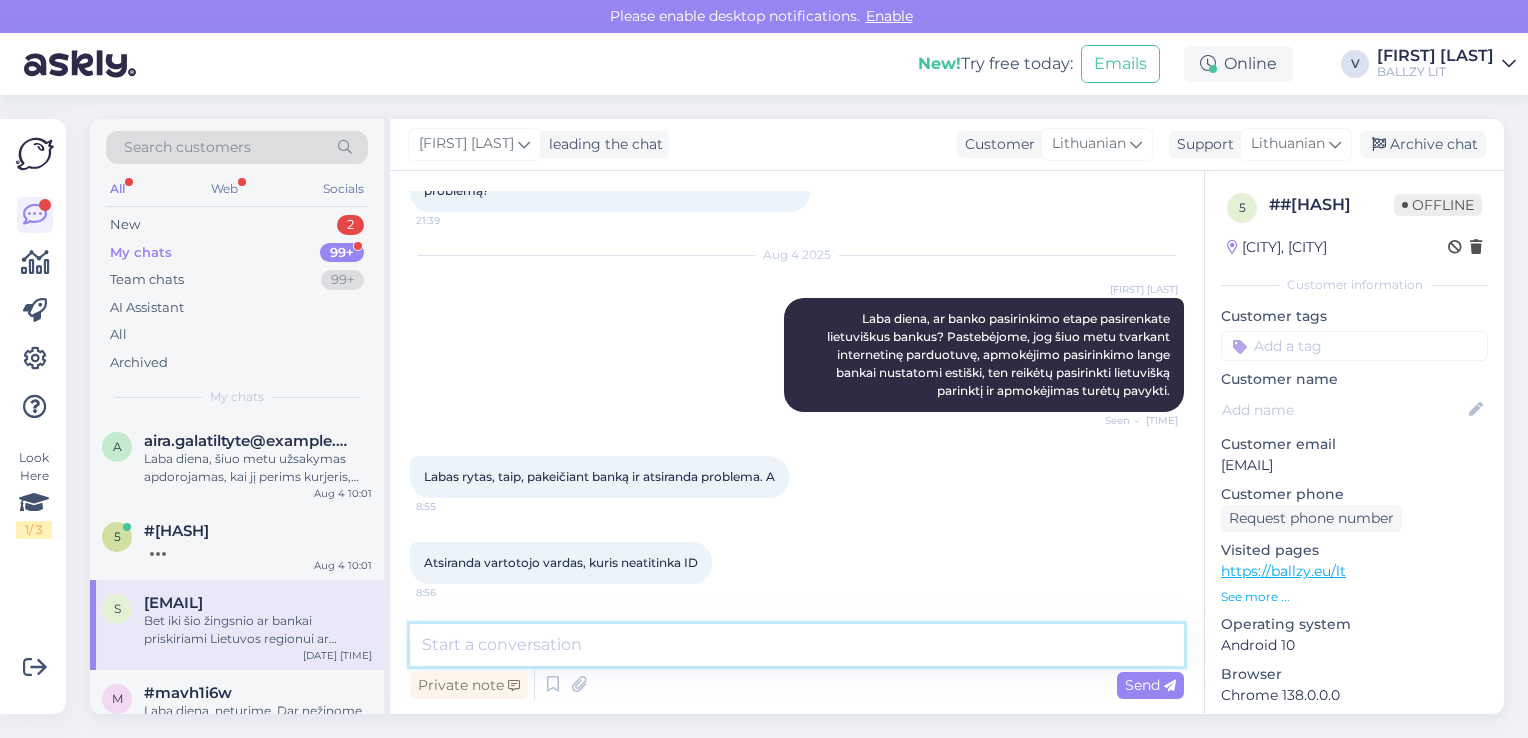 scroll, scrollTop: 371, scrollLeft: 0, axis: vertical 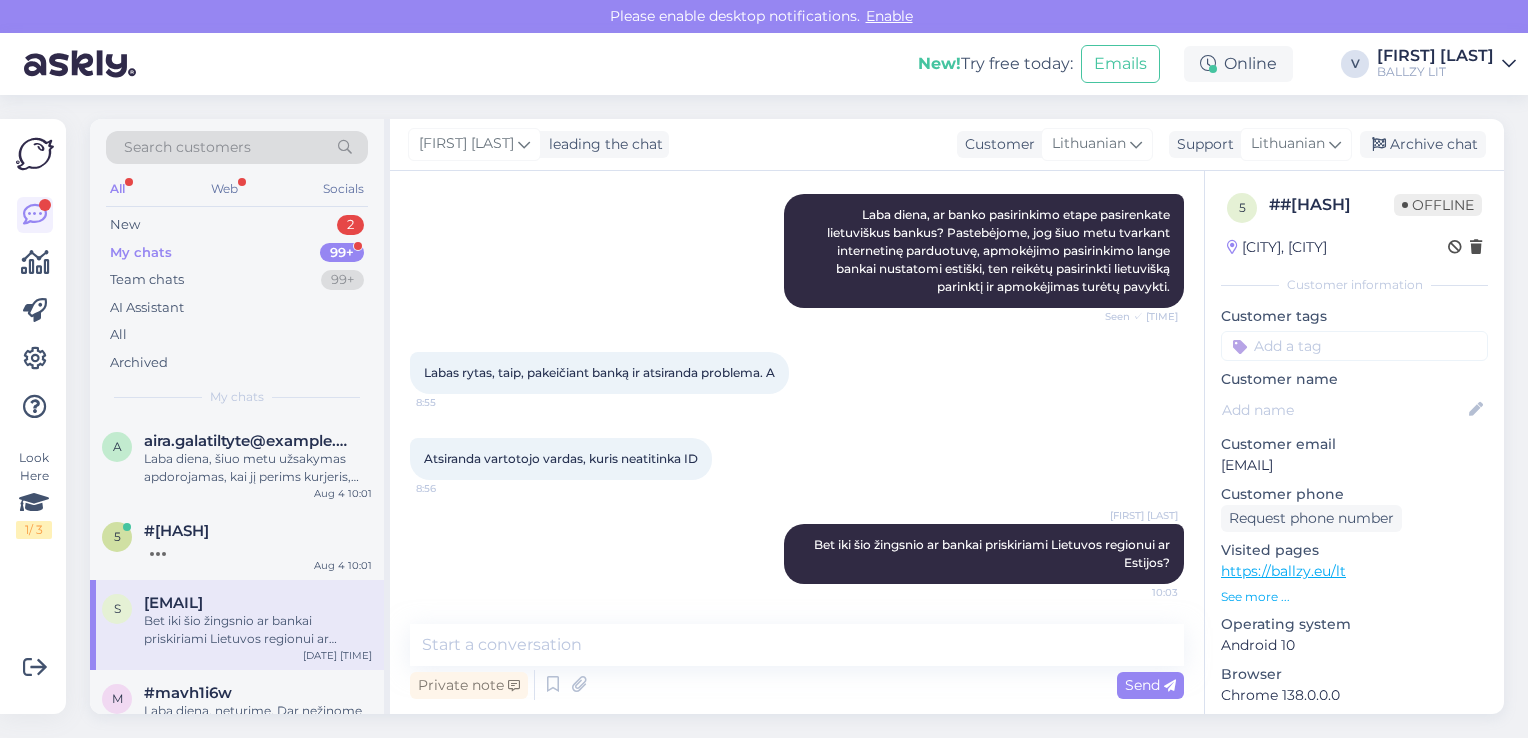 click on "My chats 99+" at bounding box center [237, 253] 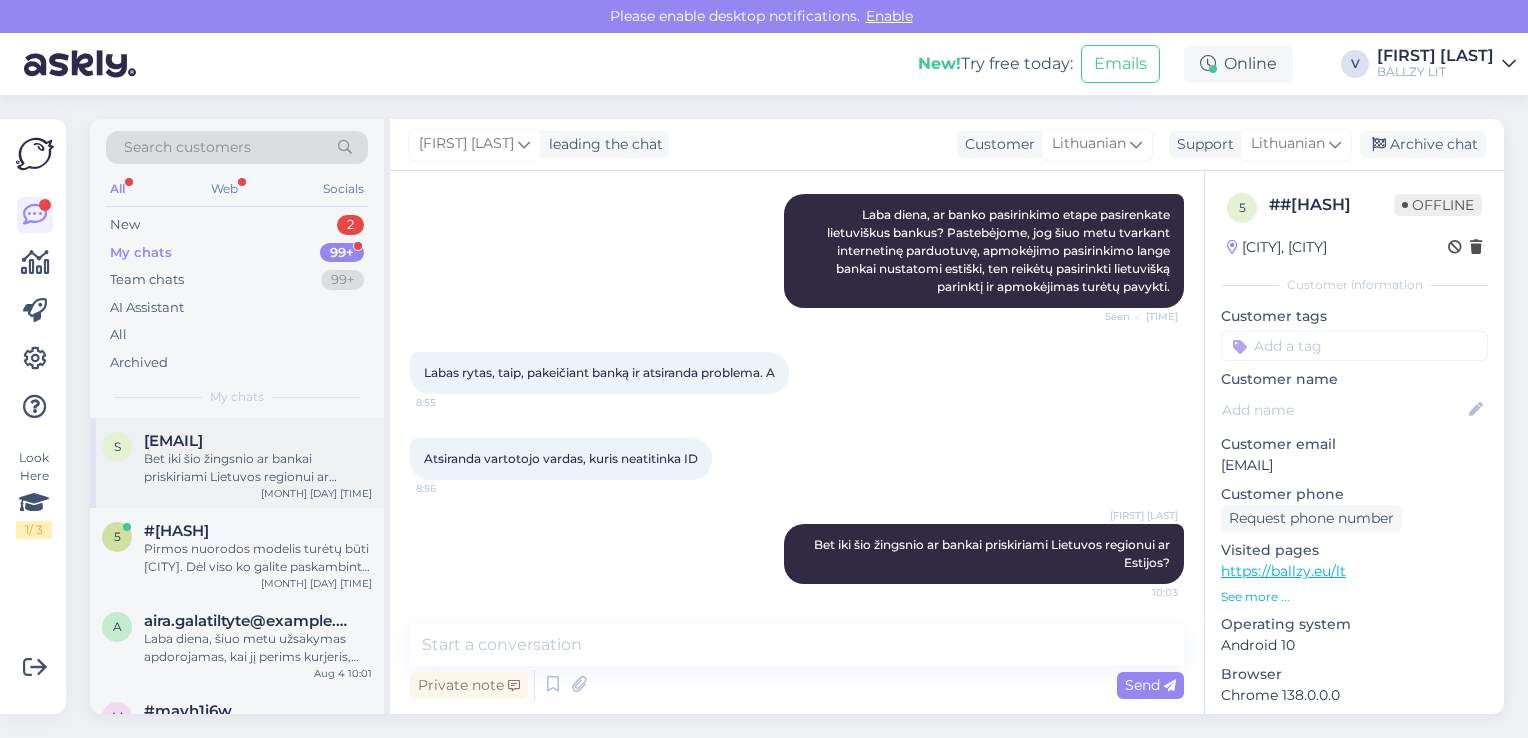 click on "Bet iki šio žingsnio ar bankai priskiriami Lietuvos regionui ar Estijos?" at bounding box center [258, 468] 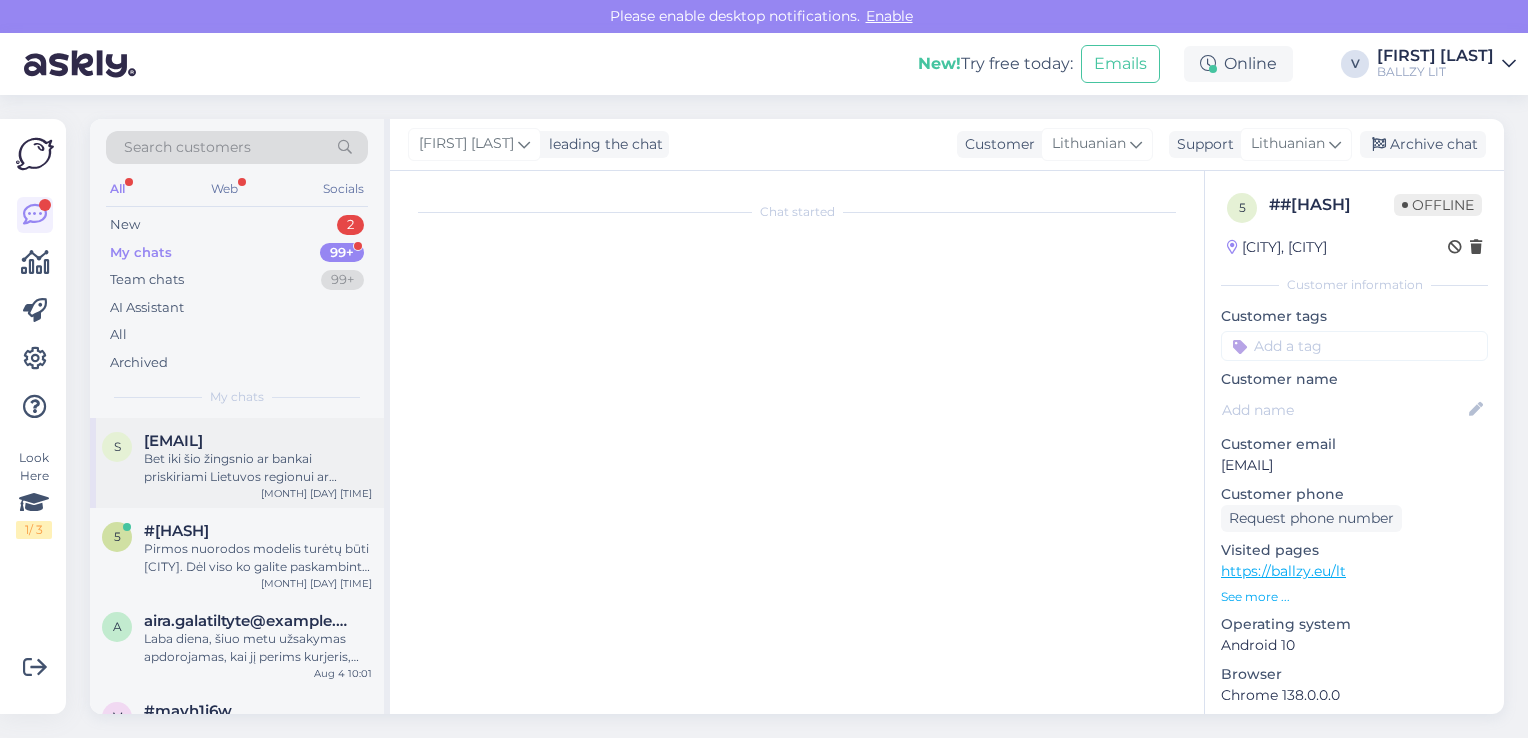 scroll, scrollTop: 371, scrollLeft: 0, axis: vertical 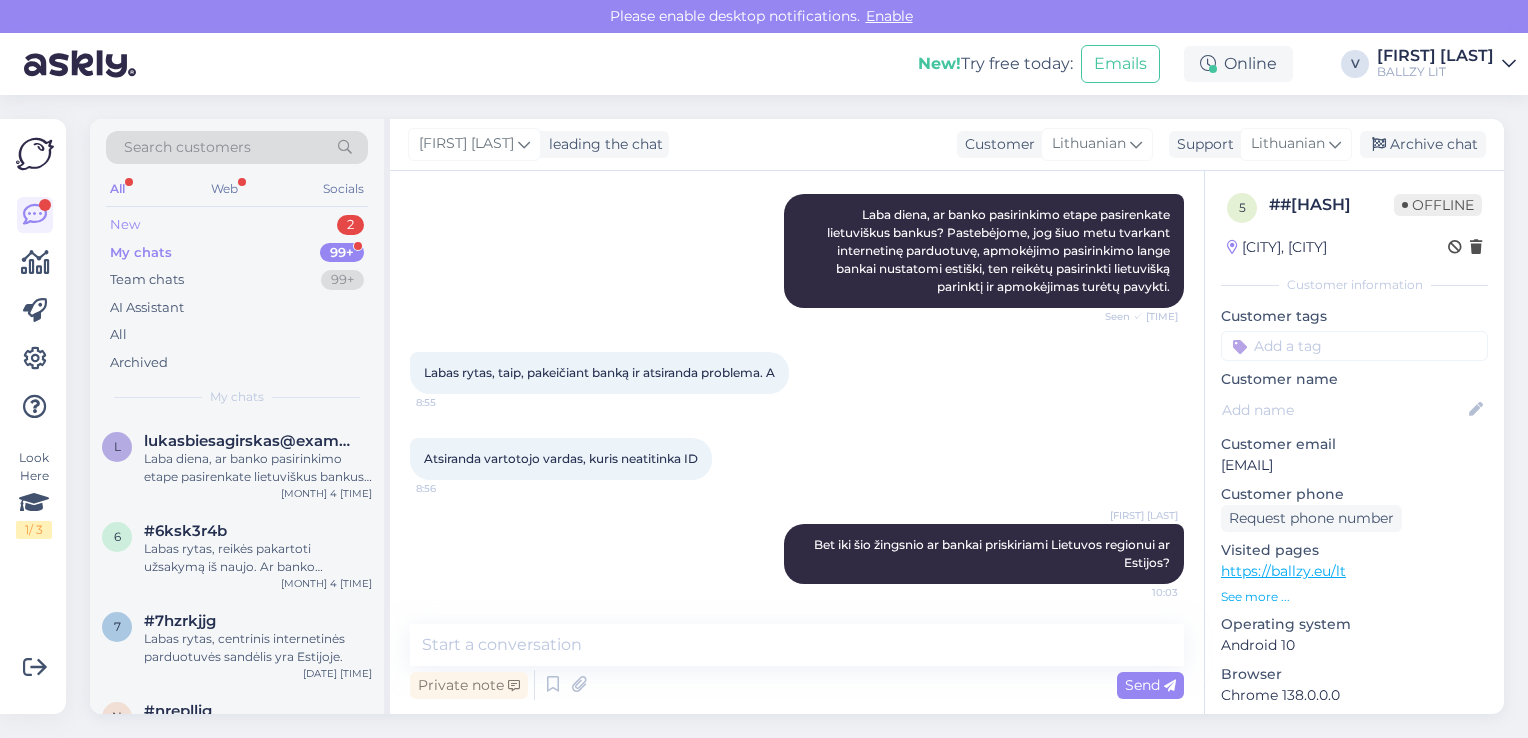 click on "New 2" at bounding box center [237, 225] 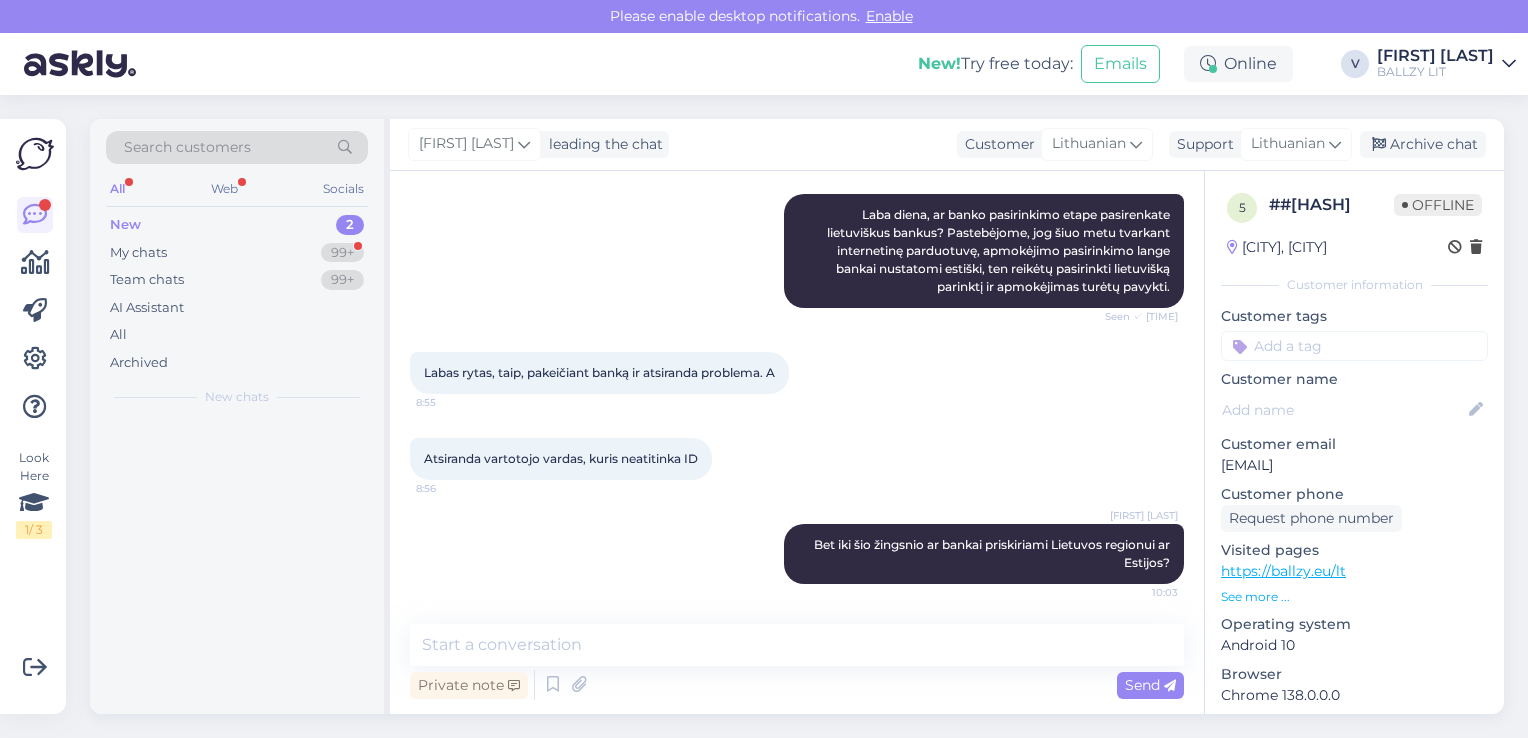 scroll, scrollTop: 0, scrollLeft: 0, axis: both 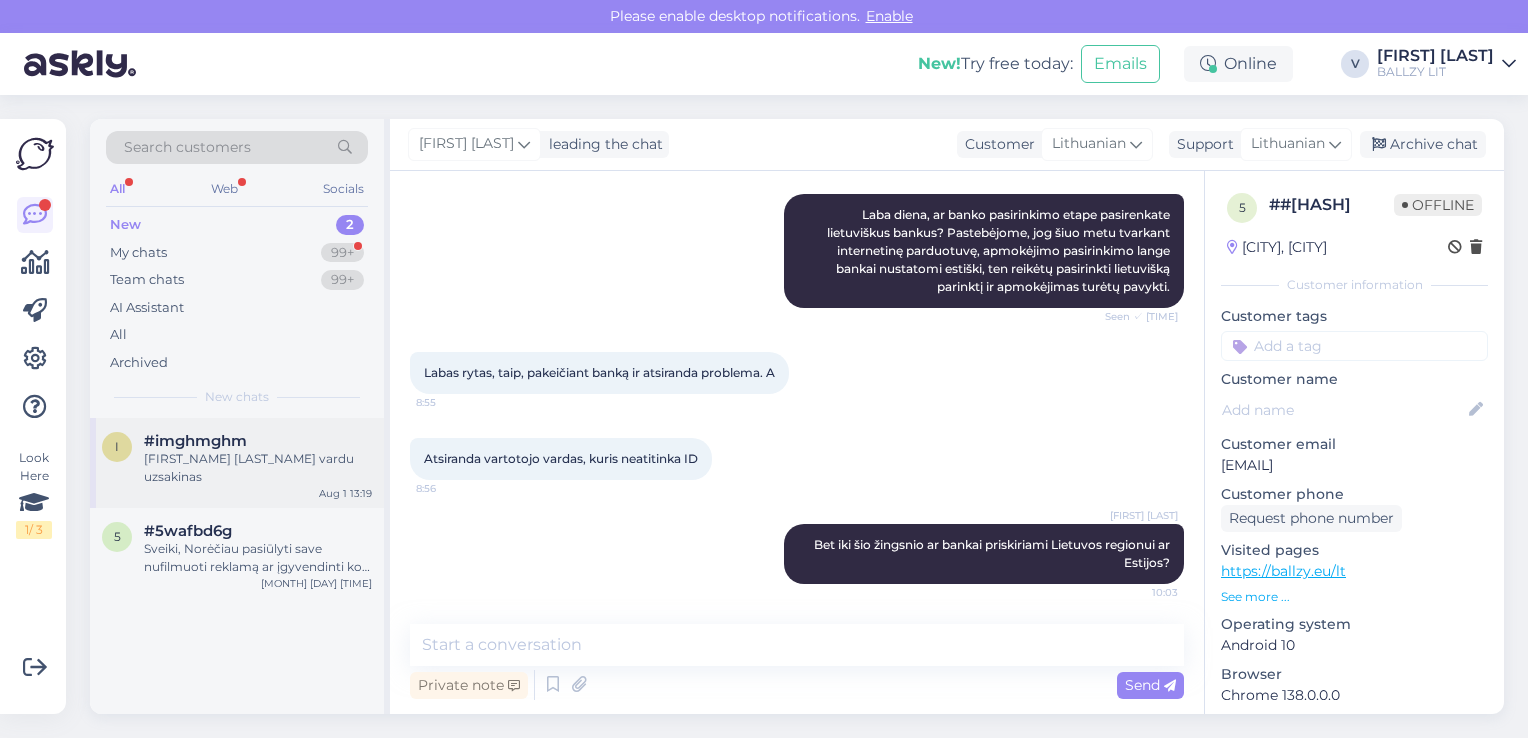 click on "[FIRST_NAME] [LAST_NAME] vardu uzsakinas" at bounding box center (258, 468) 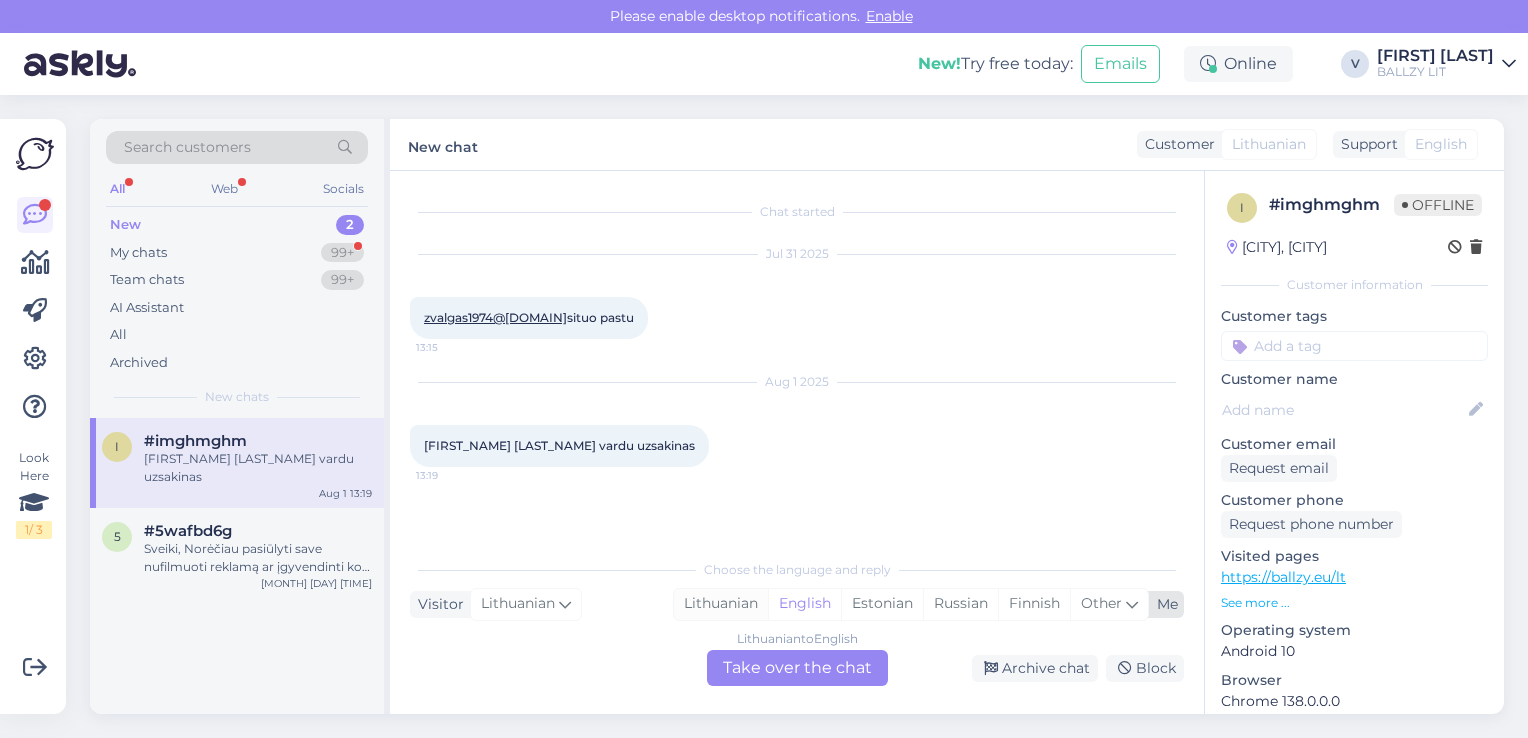 click on "Lithuanian" at bounding box center [721, 604] 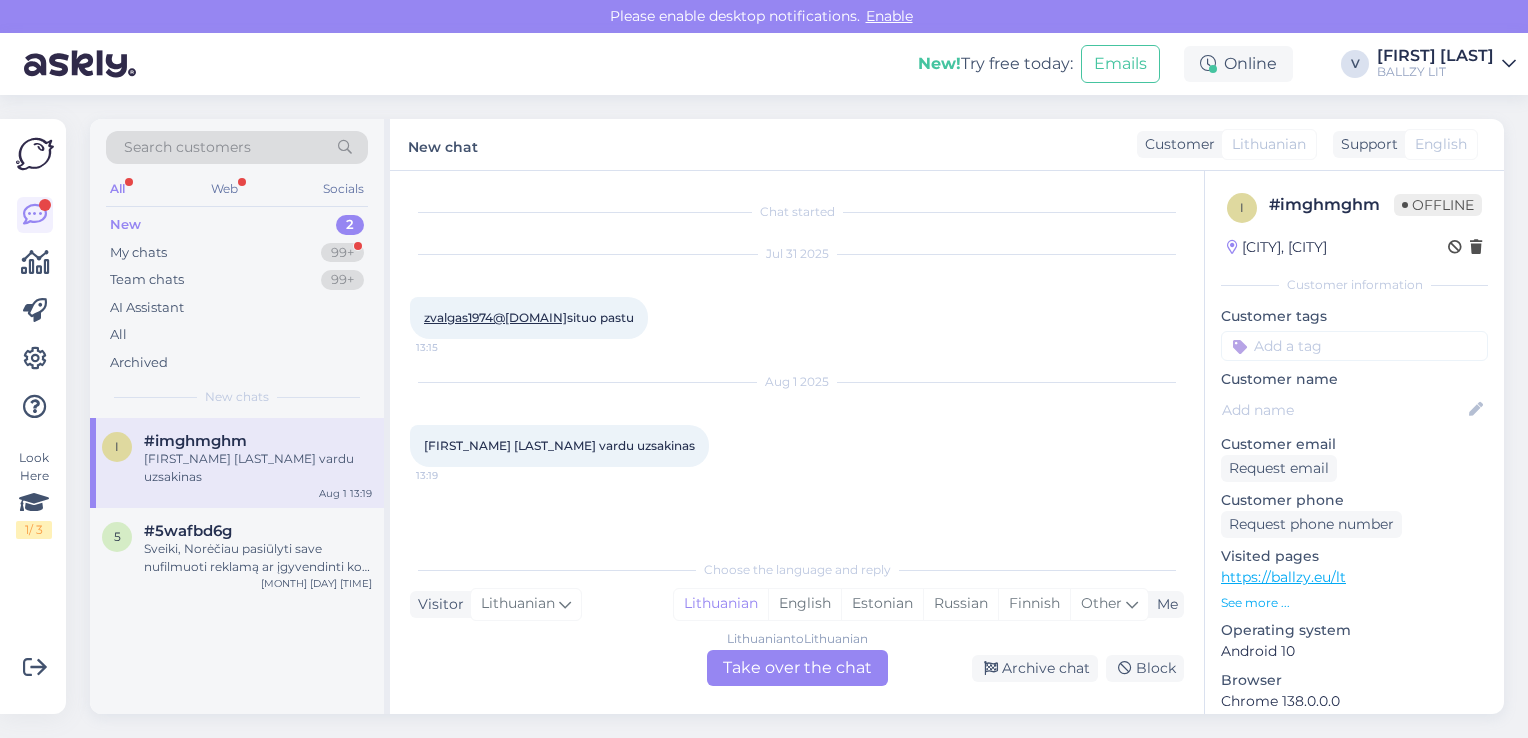 click on "Lithuanian  to  Lithuanian Take over the chat" at bounding box center [797, 668] 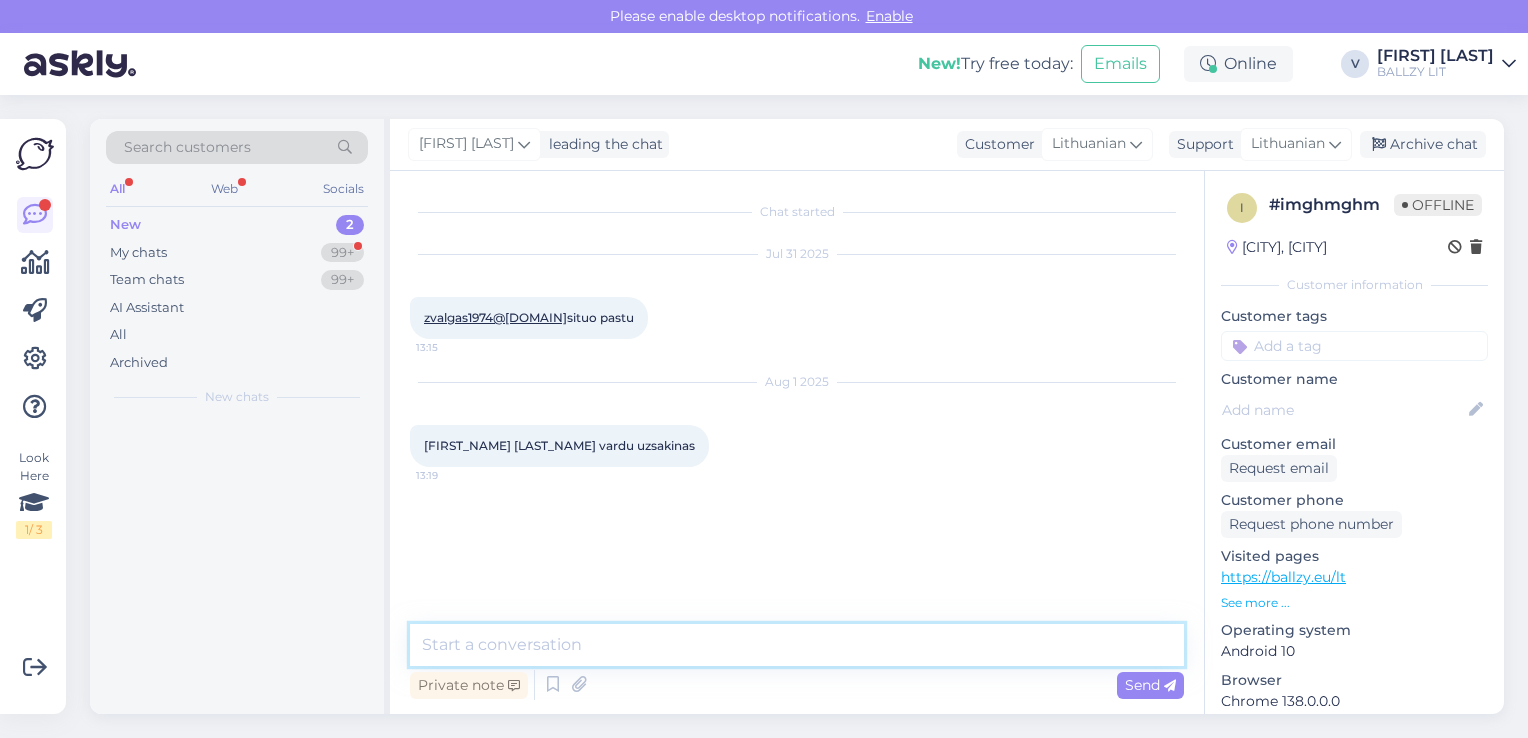 click at bounding box center [797, 645] 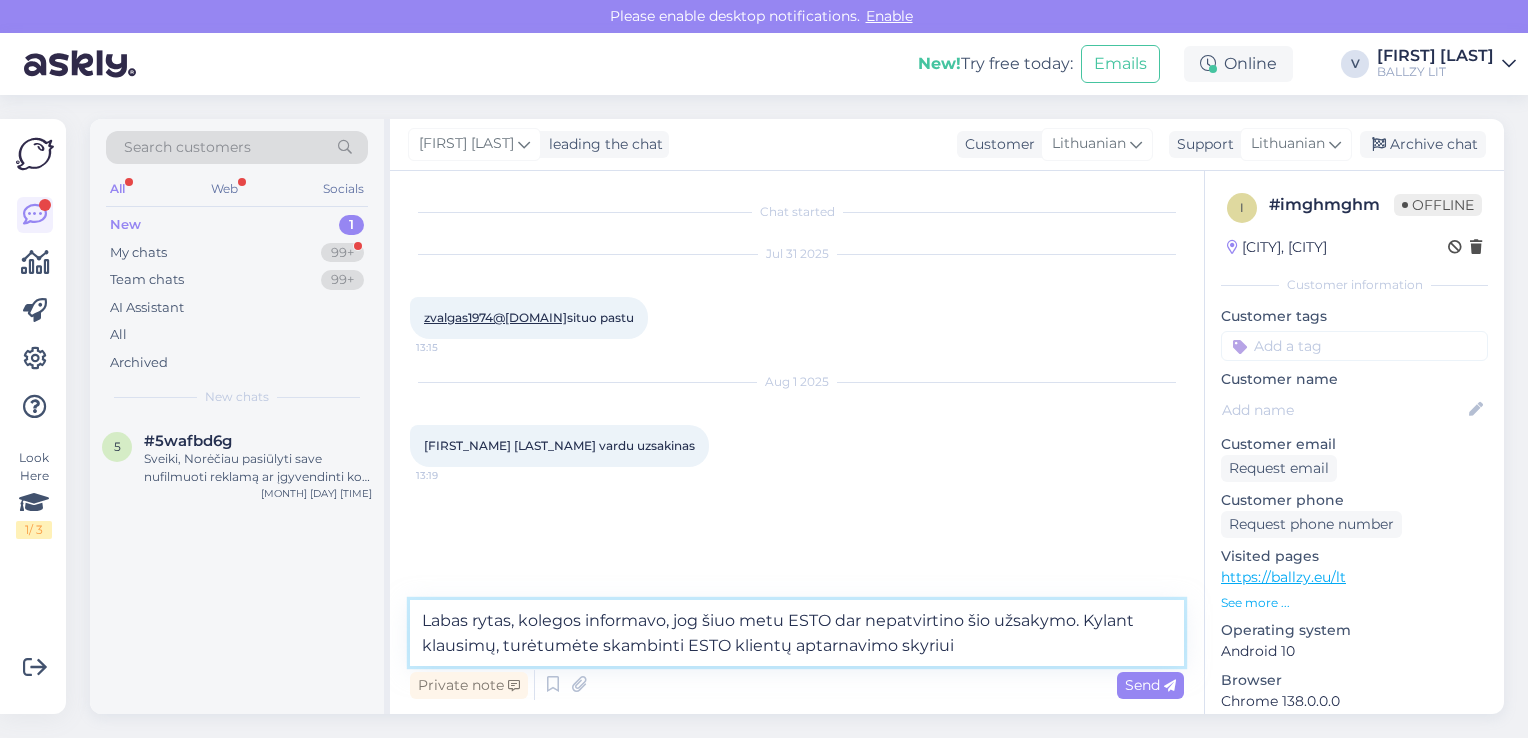 type on "Labas rytas, kolegos informavo, jog šiuo metu ESTO dar nepatvirtino šio užsakymo. Kylant klausimų, turėtumėte skambinti ESTO klientų aptarnavimo skyriui." 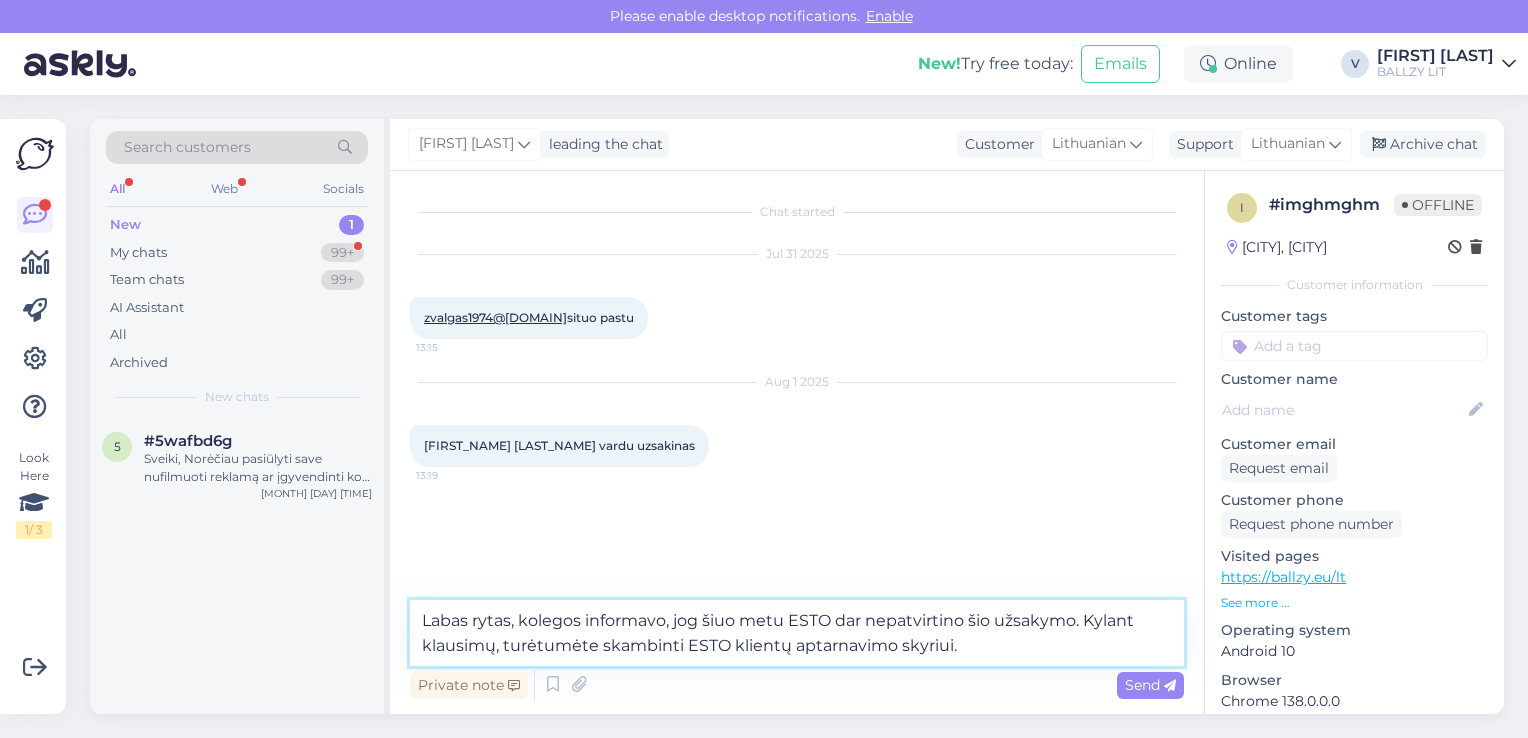 type 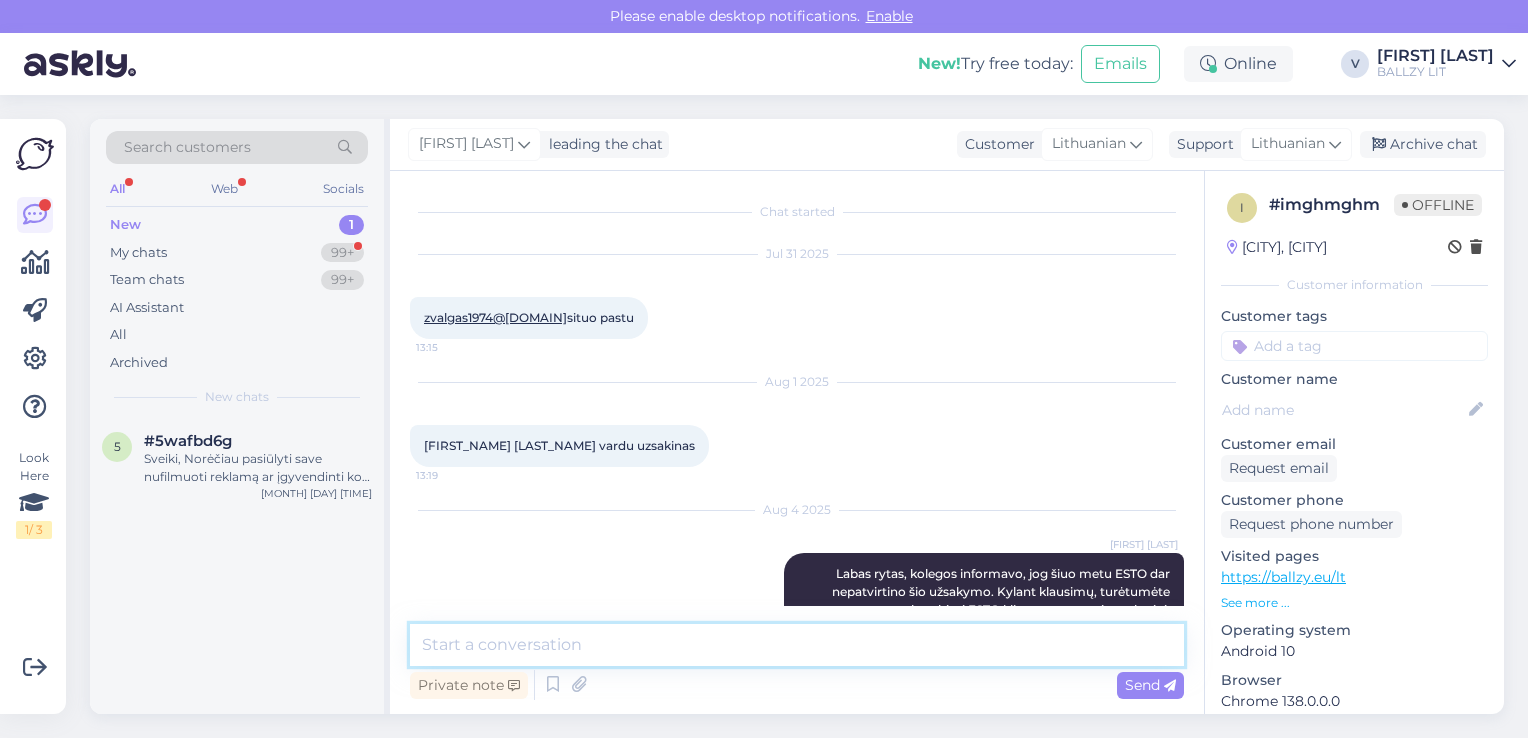 scroll, scrollTop: 47, scrollLeft: 0, axis: vertical 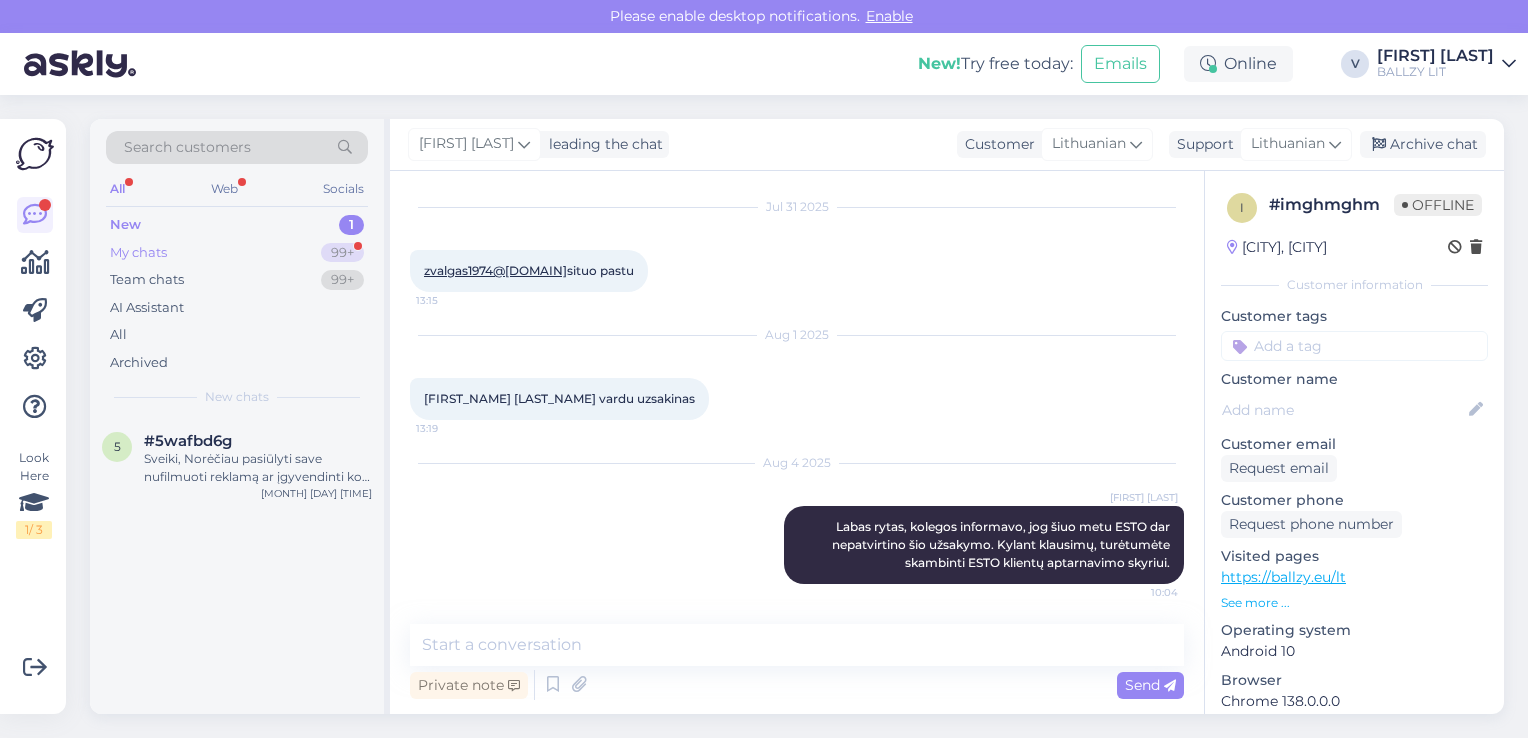 click on "My chats 99+" at bounding box center [237, 253] 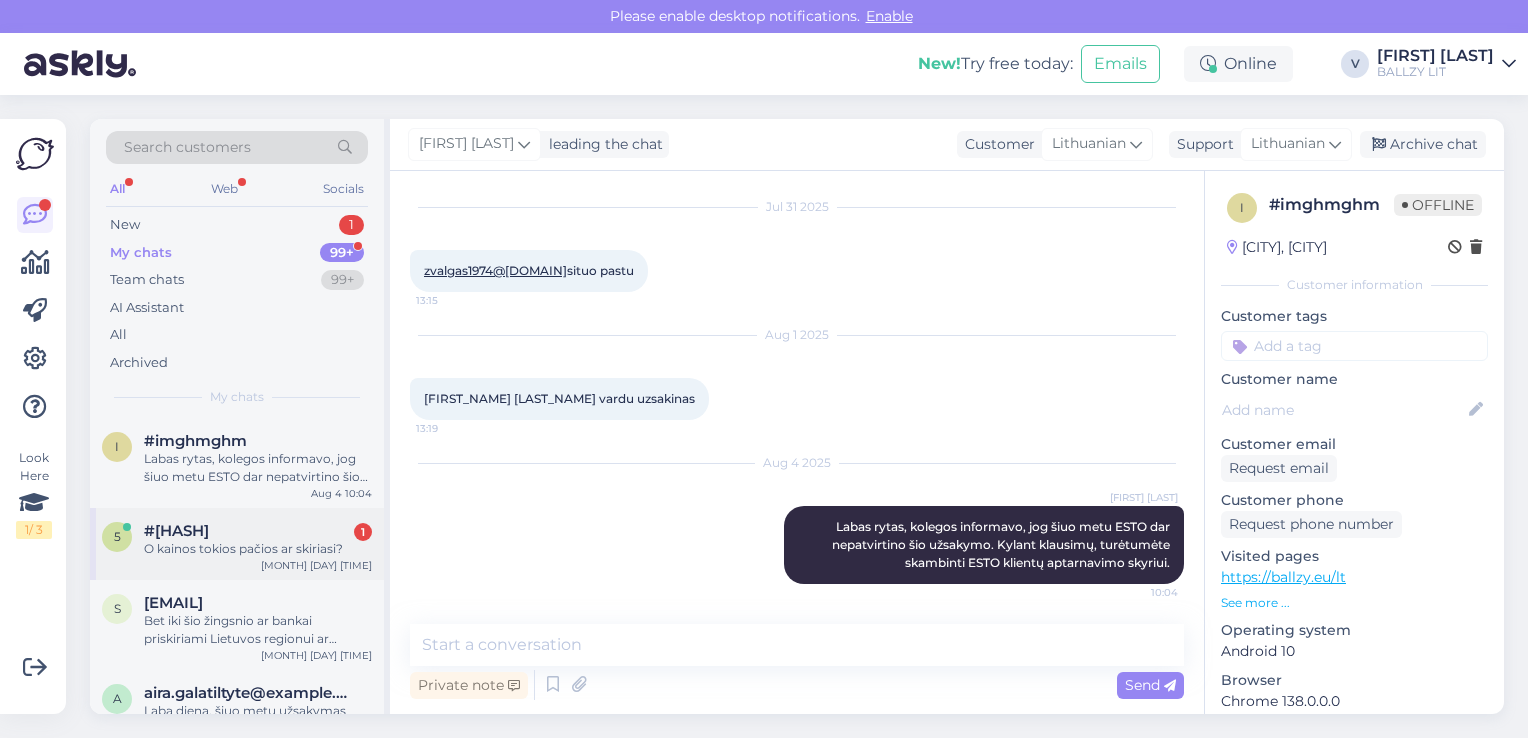 click on "O kainos tokios pačios ar skiriasi?" at bounding box center [258, 549] 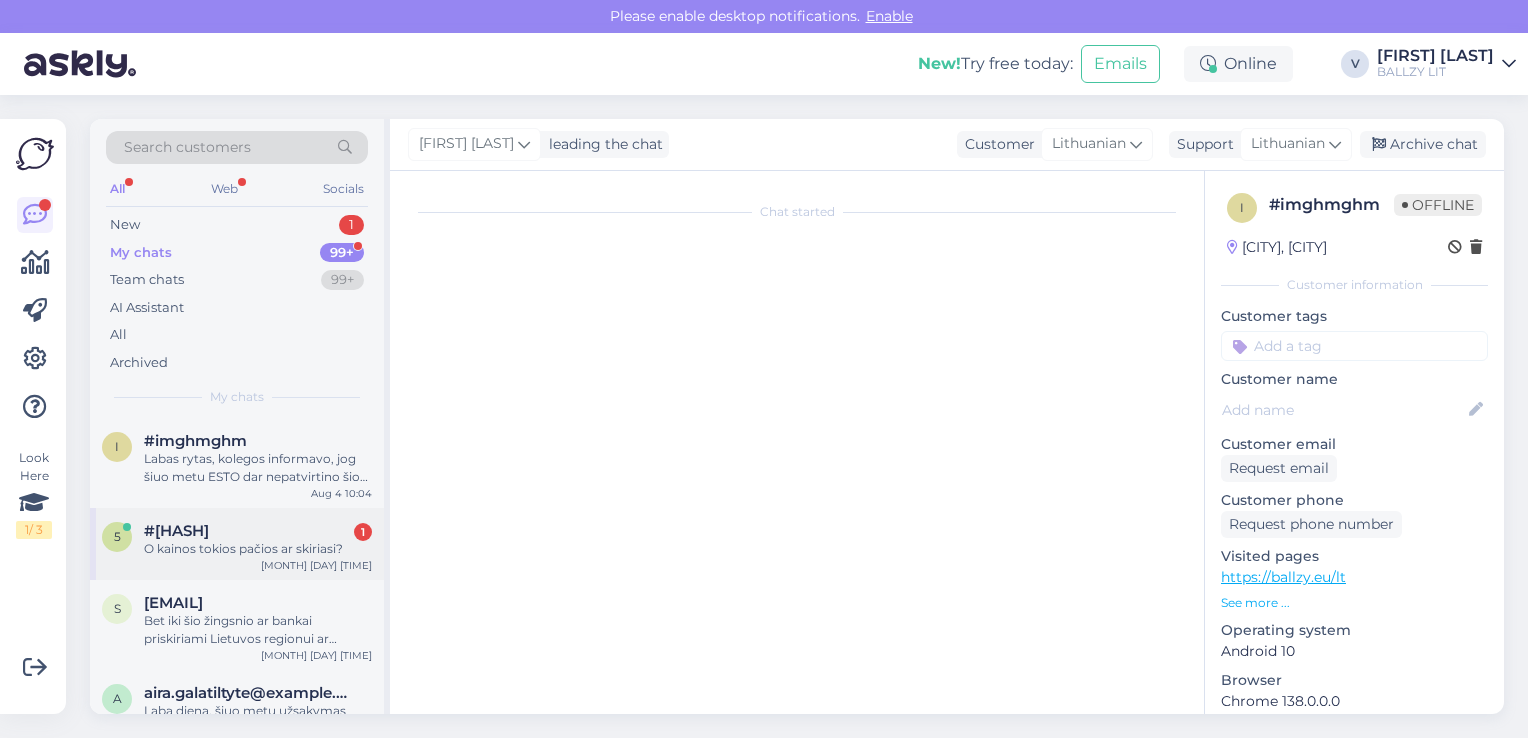 scroll, scrollTop: 848, scrollLeft: 0, axis: vertical 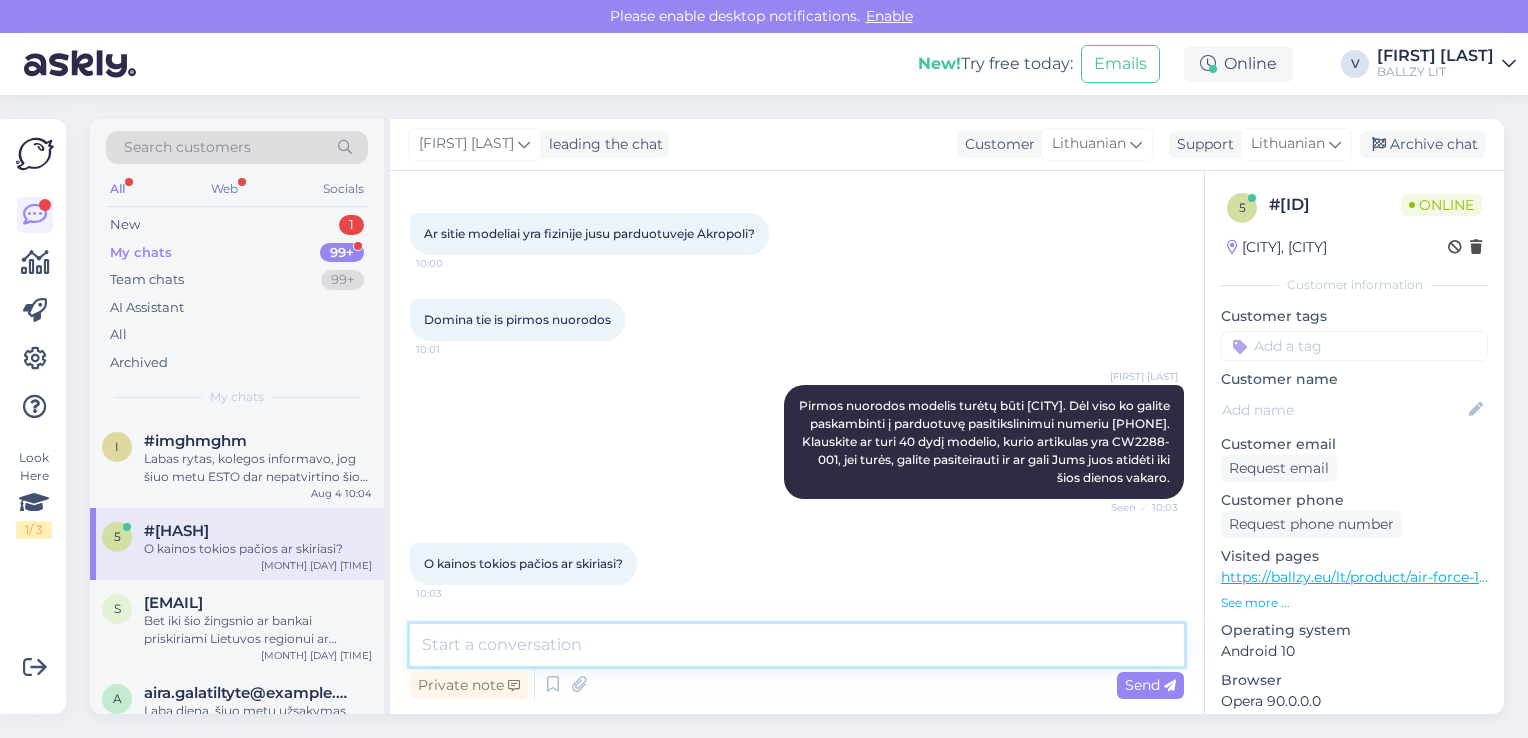 click at bounding box center (797, 645) 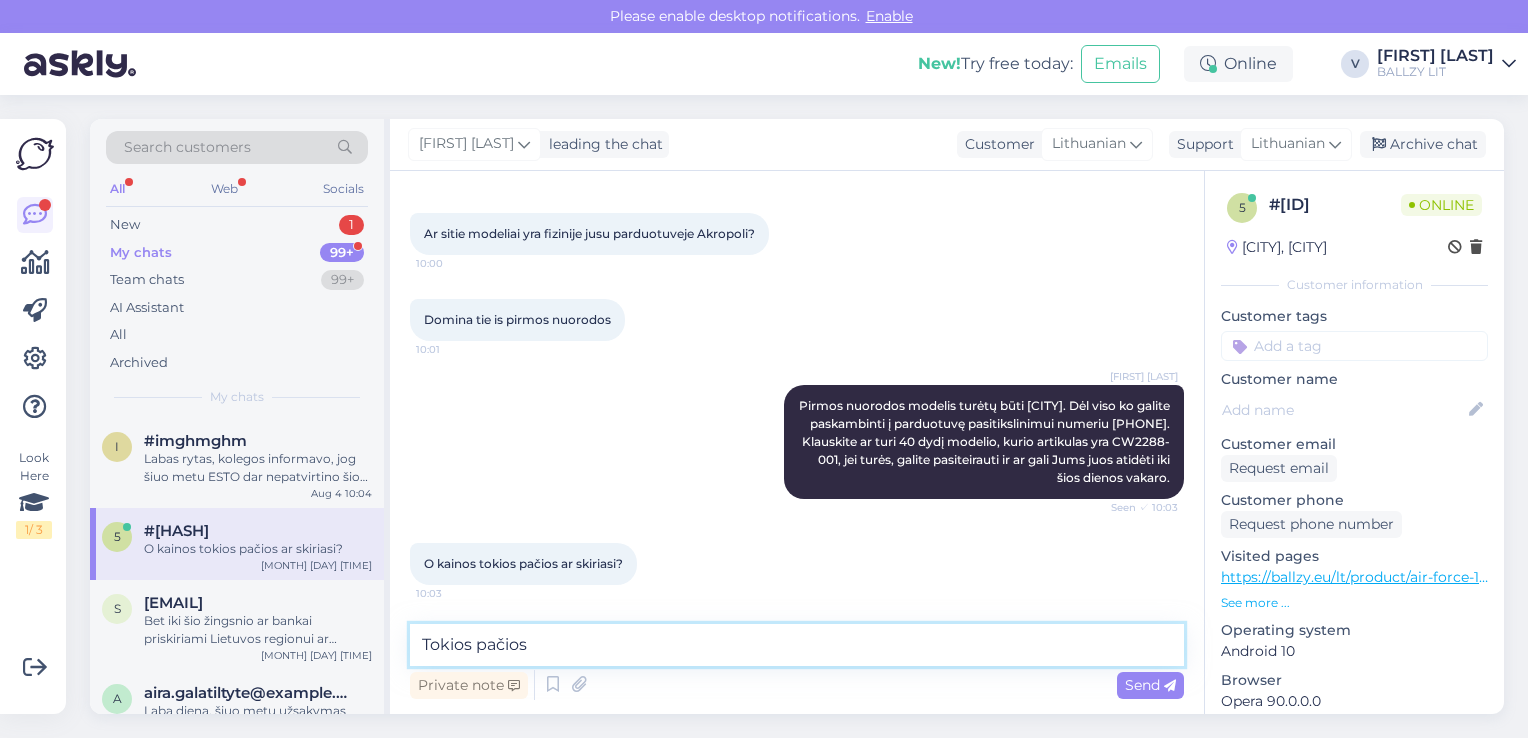 type on "Tokios pačios." 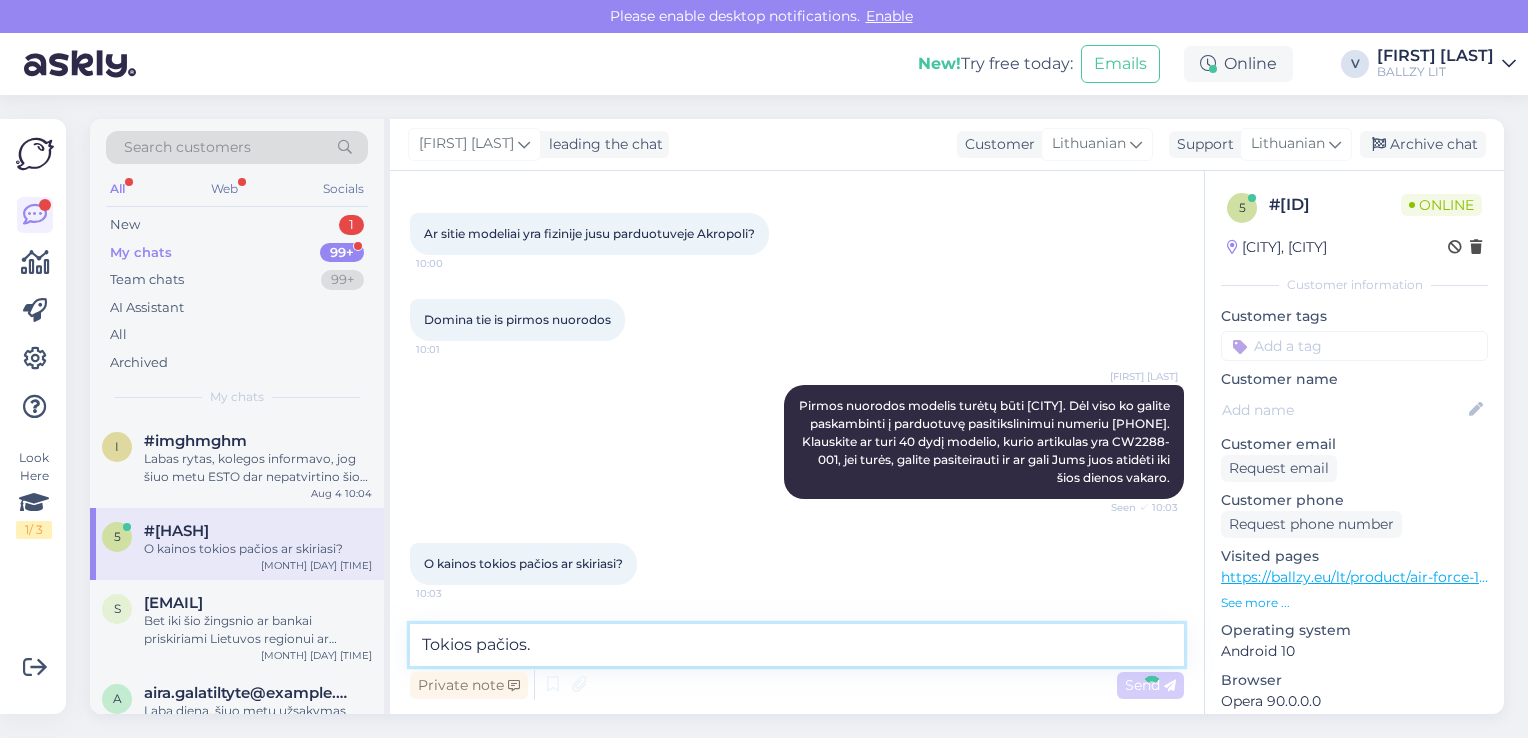 type 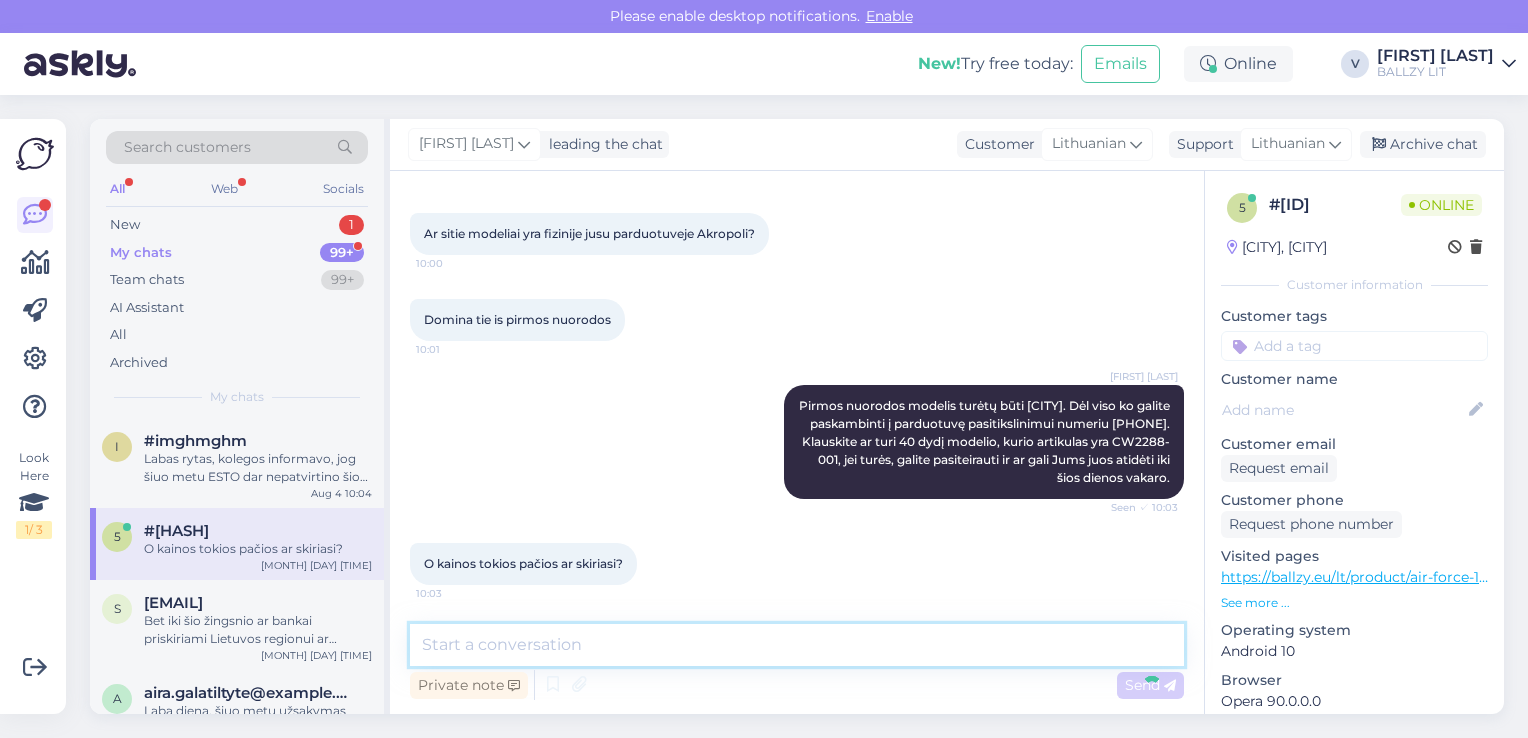 scroll, scrollTop: 934, scrollLeft: 0, axis: vertical 